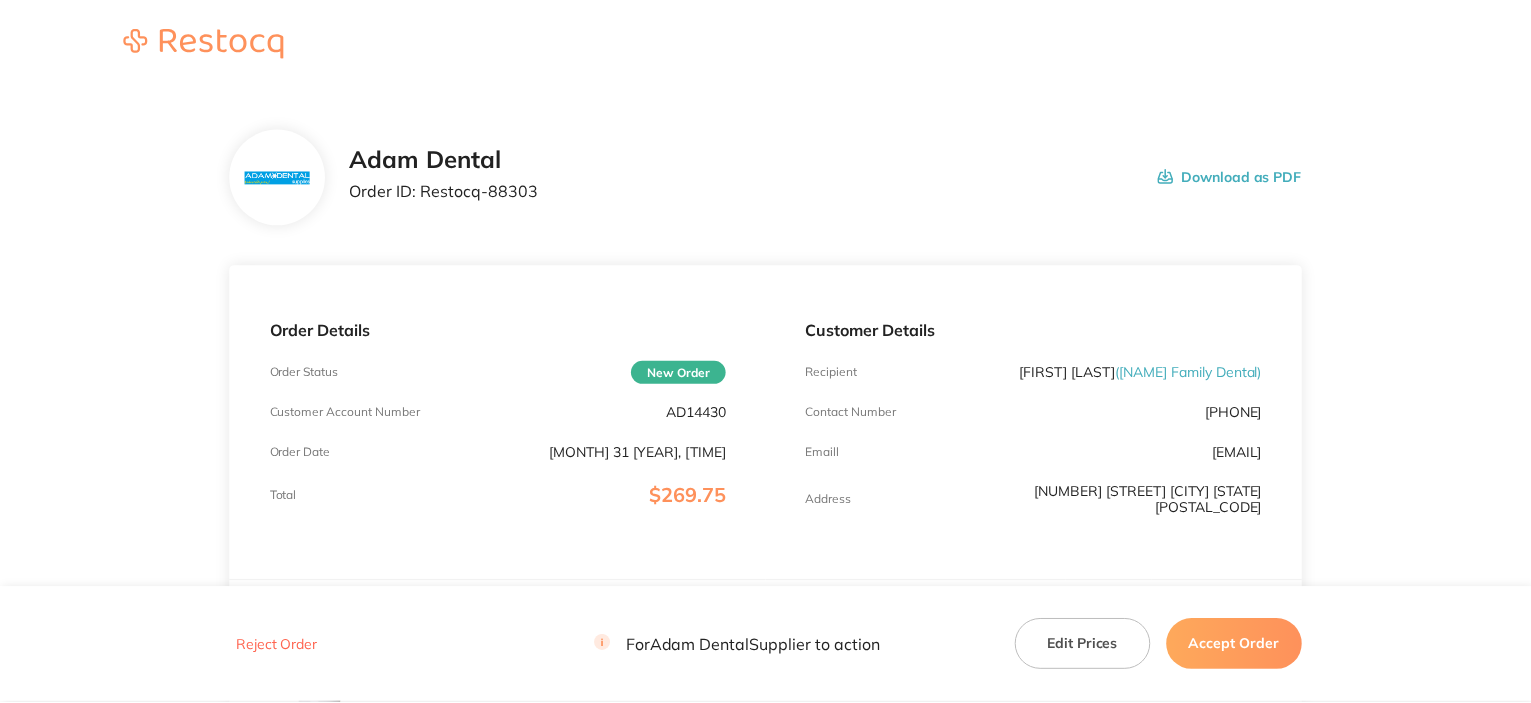 scroll, scrollTop: 0, scrollLeft: 0, axis: both 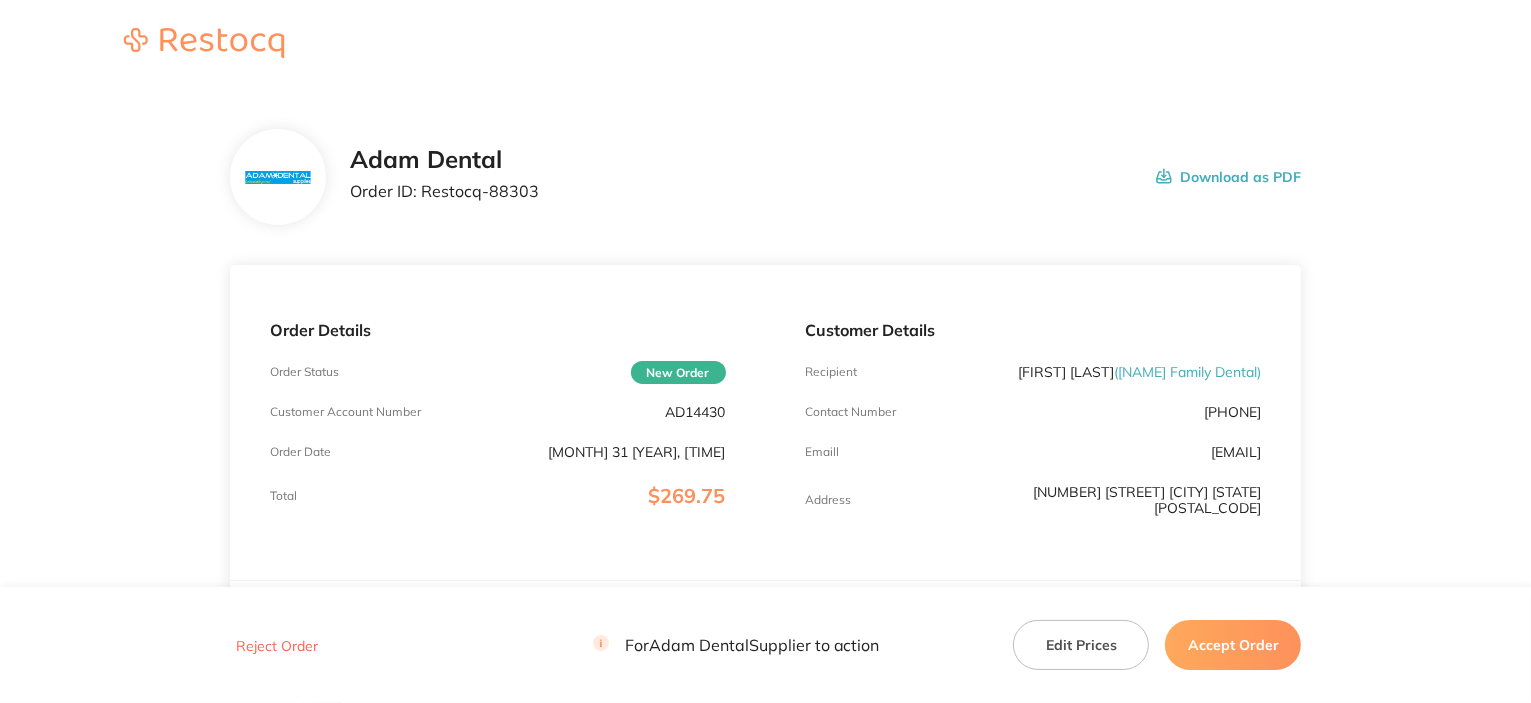 click on "AD14430" at bounding box center [696, 412] 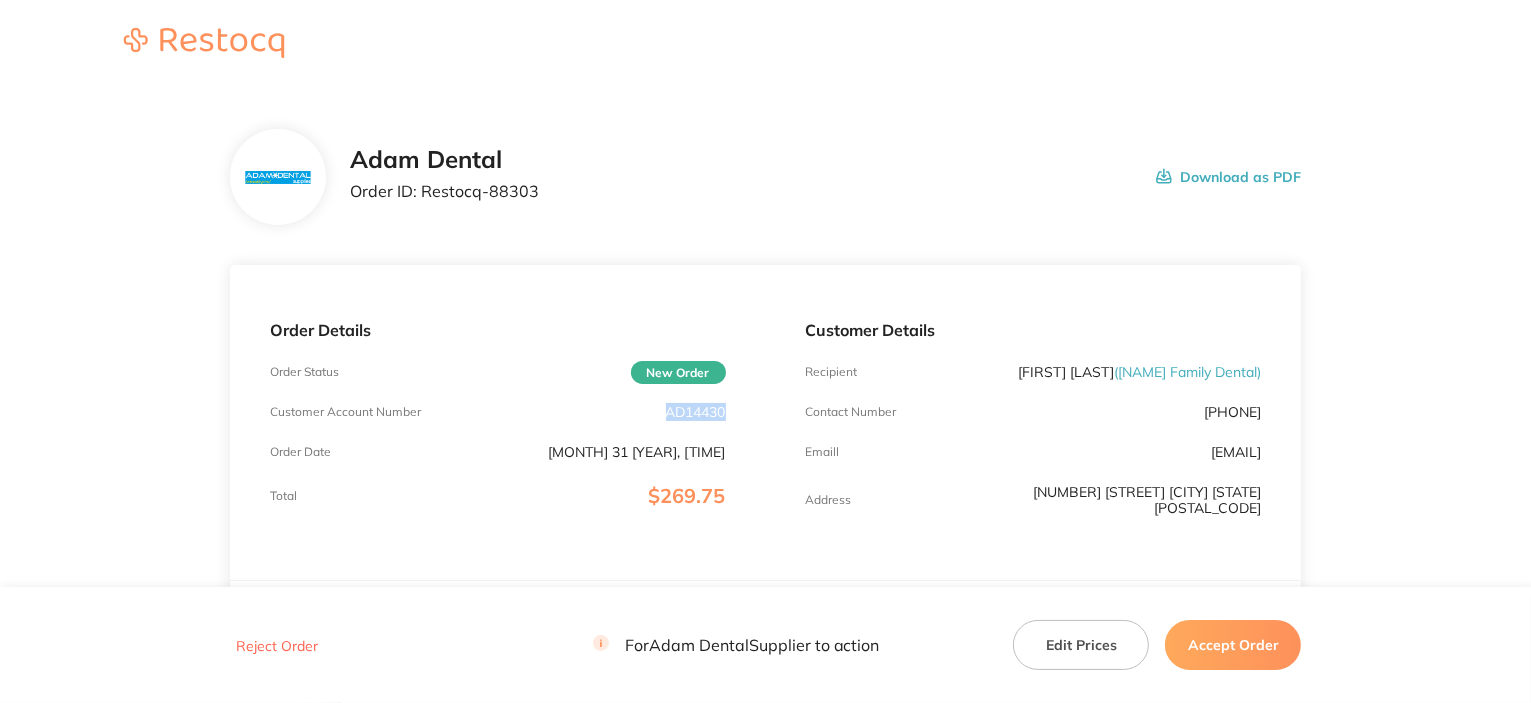 click on "AD14430" at bounding box center (696, 412) 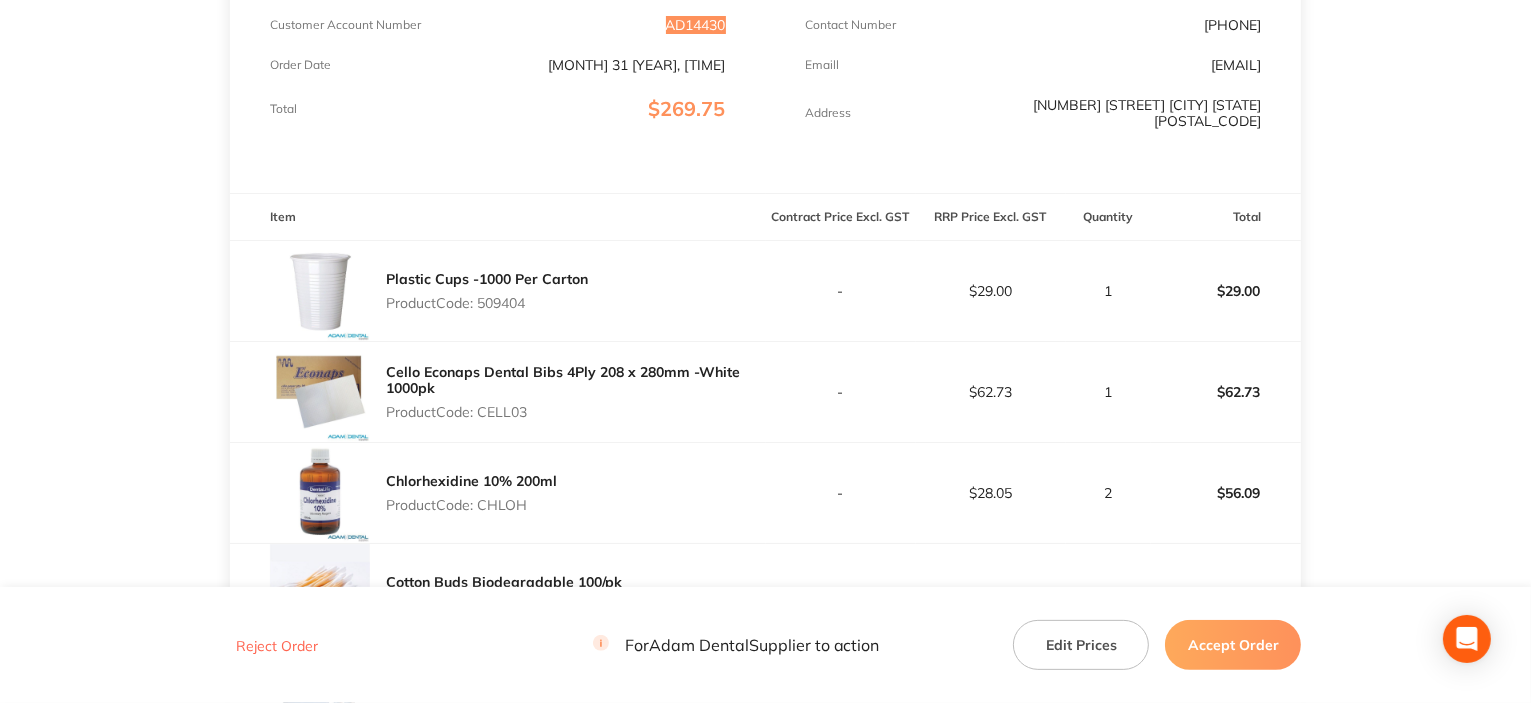 scroll, scrollTop: 400, scrollLeft: 0, axis: vertical 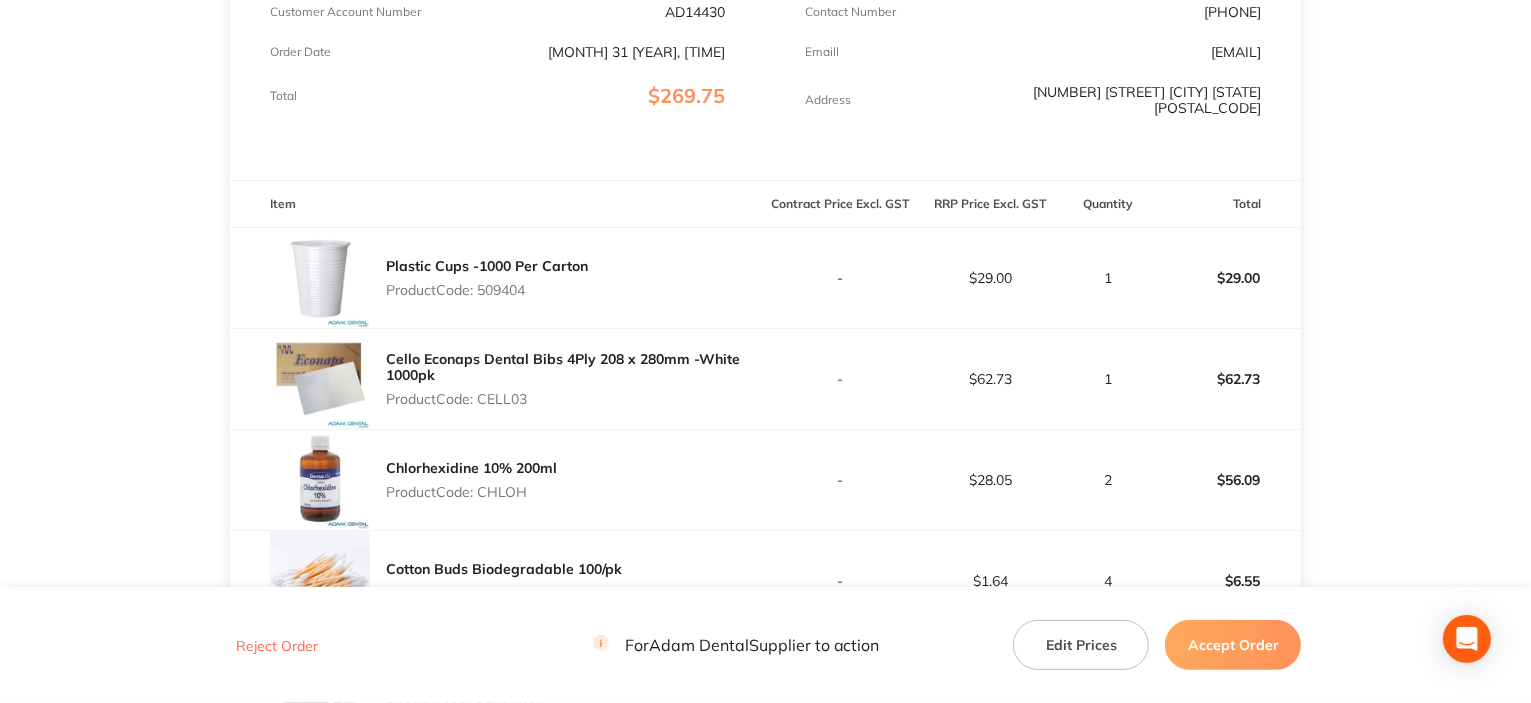 click on "Product   Code:  509404" at bounding box center [487, 290] 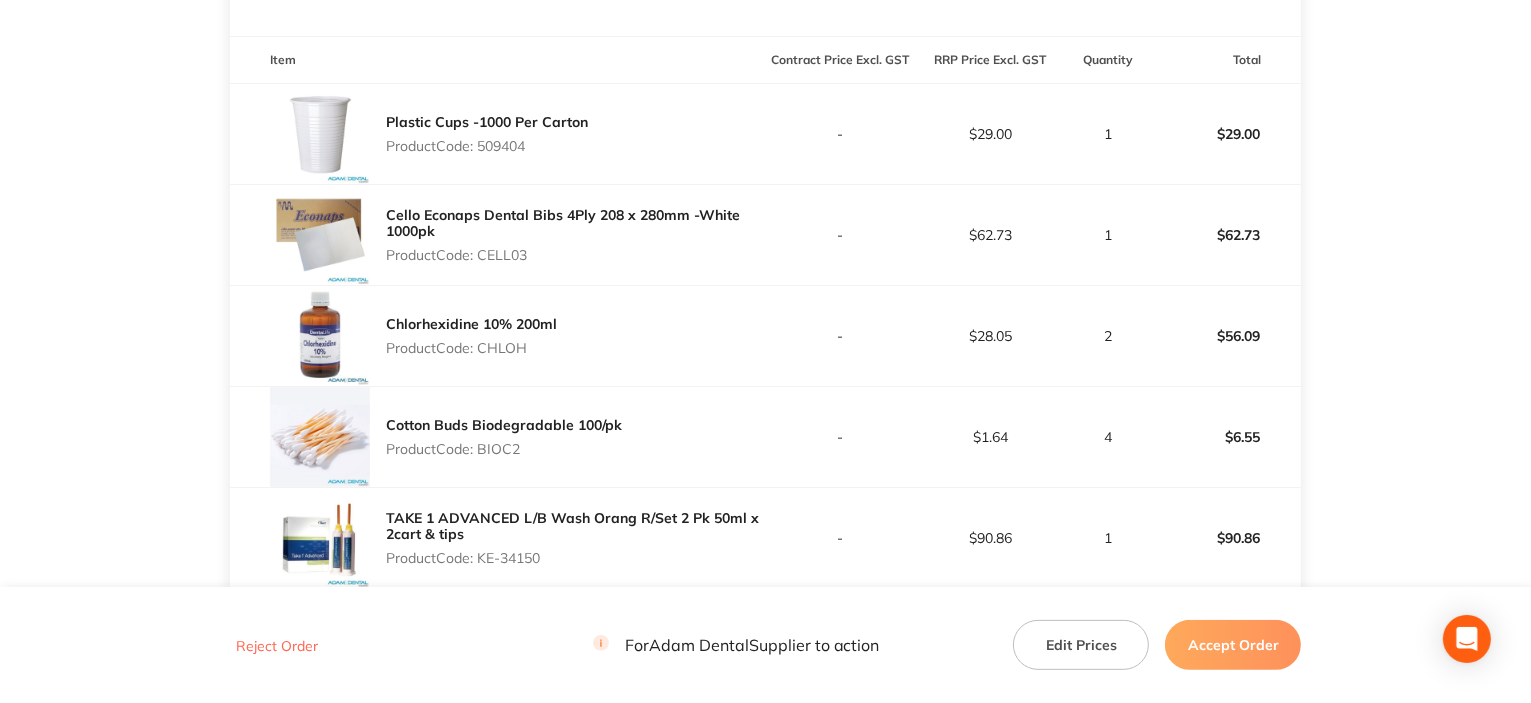 scroll, scrollTop: 600, scrollLeft: 0, axis: vertical 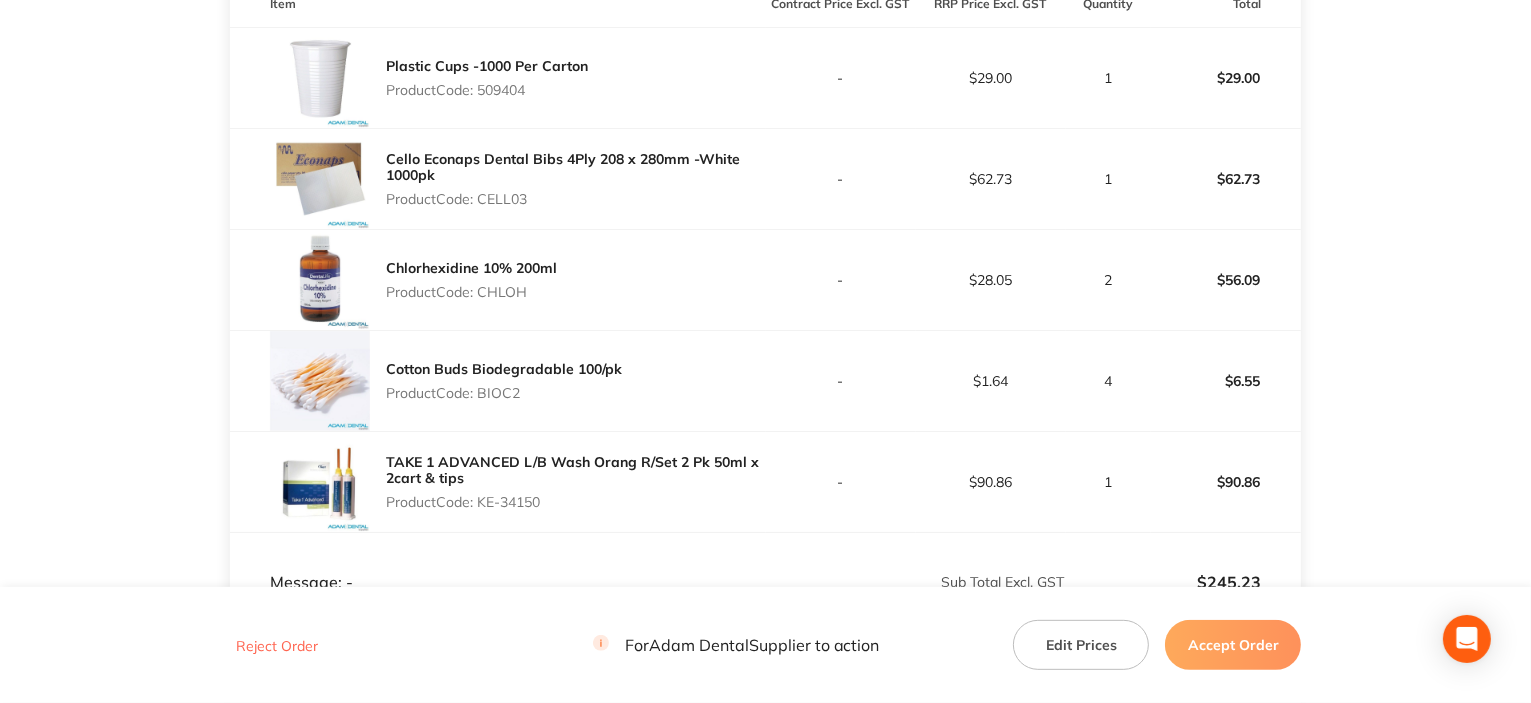 click on "Product   Code:  CHLOH" at bounding box center (471, 292) 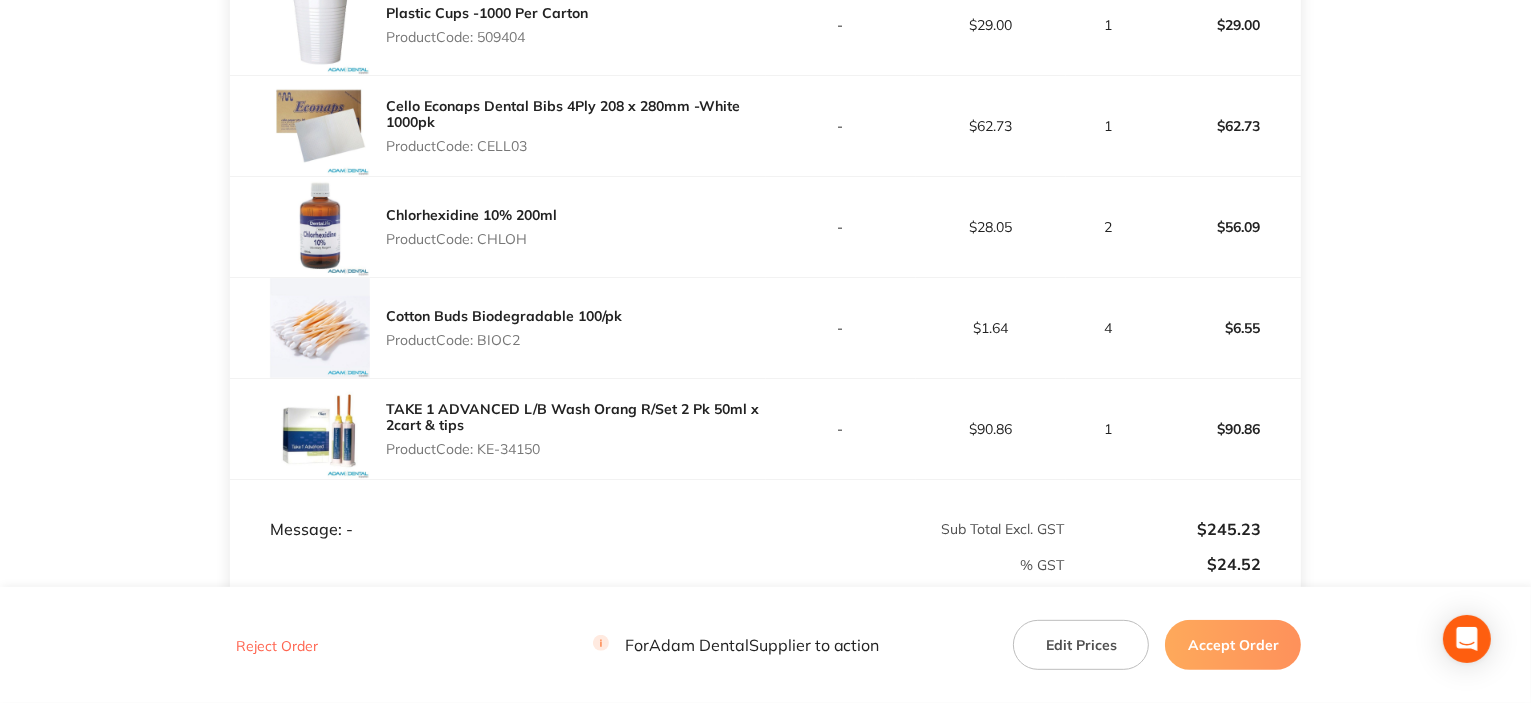 scroll, scrollTop: 700, scrollLeft: 0, axis: vertical 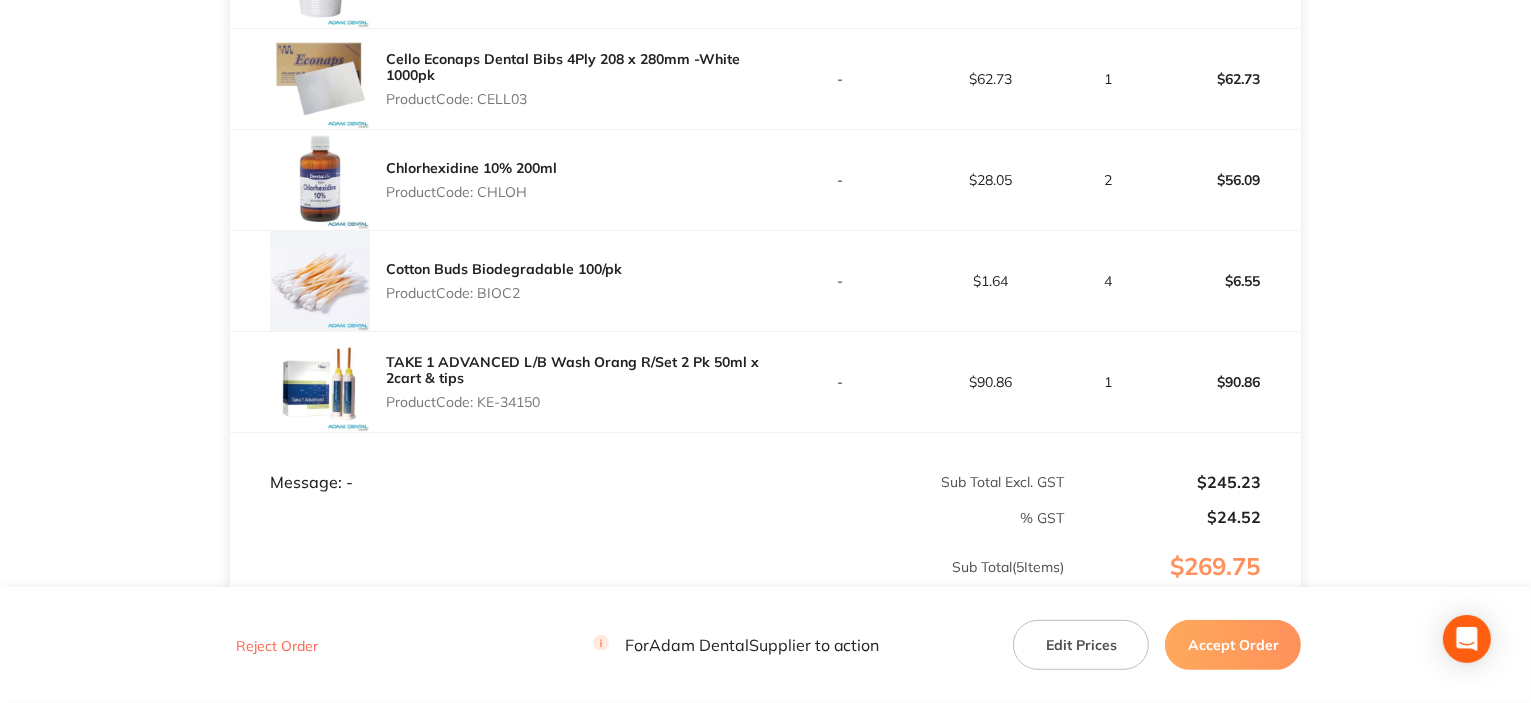 click on "Product   Code:  BIOC2" at bounding box center [504, 293] 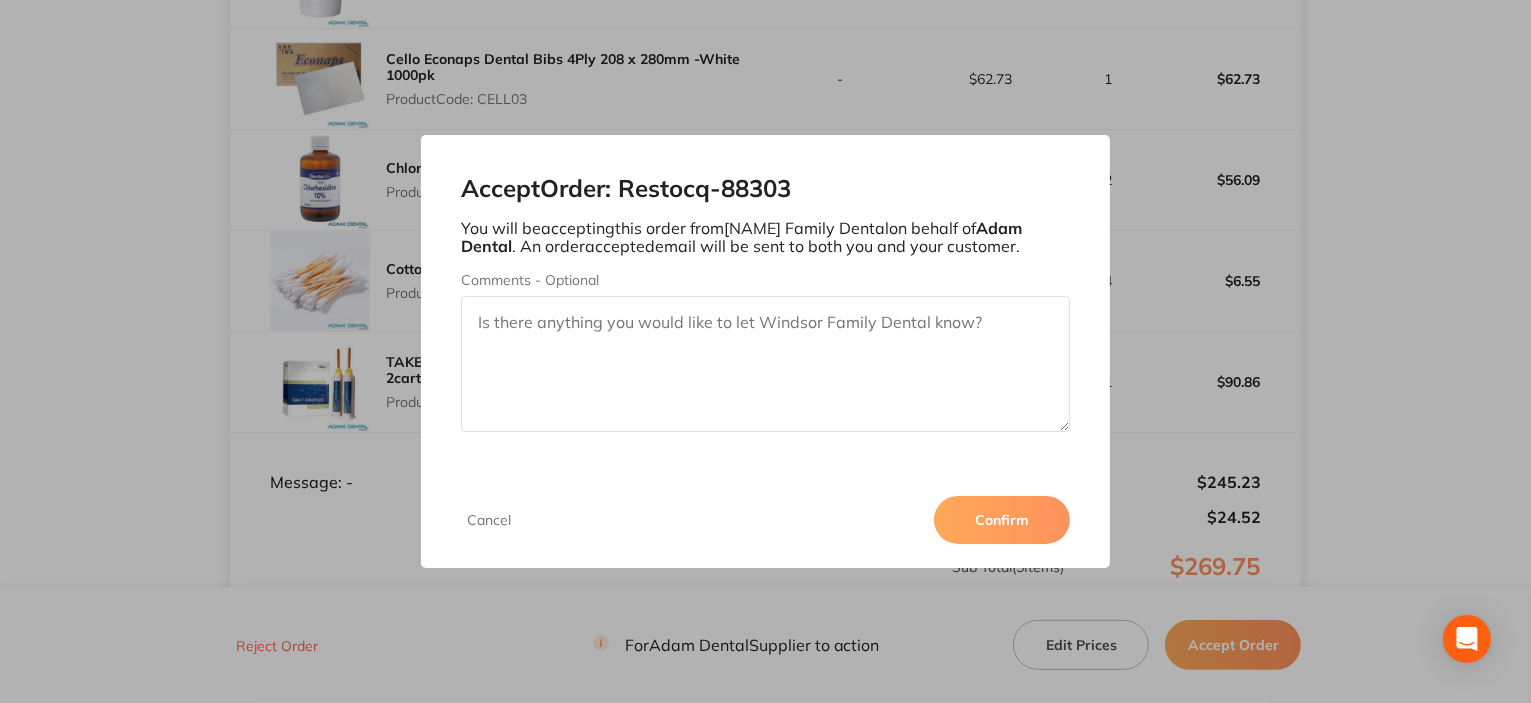 click on "Confirm" at bounding box center (1002, 520) 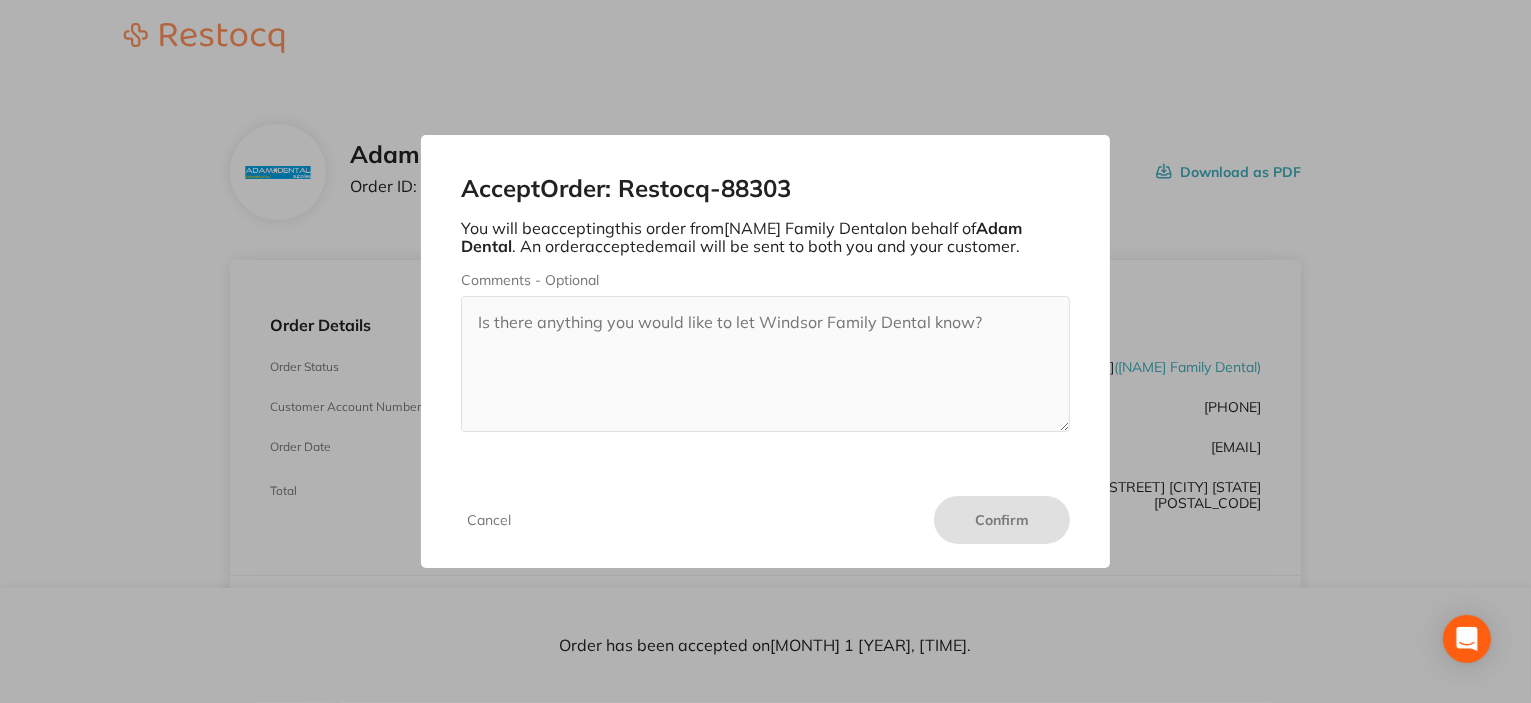 scroll, scrollTop: 0, scrollLeft: 0, axis: both 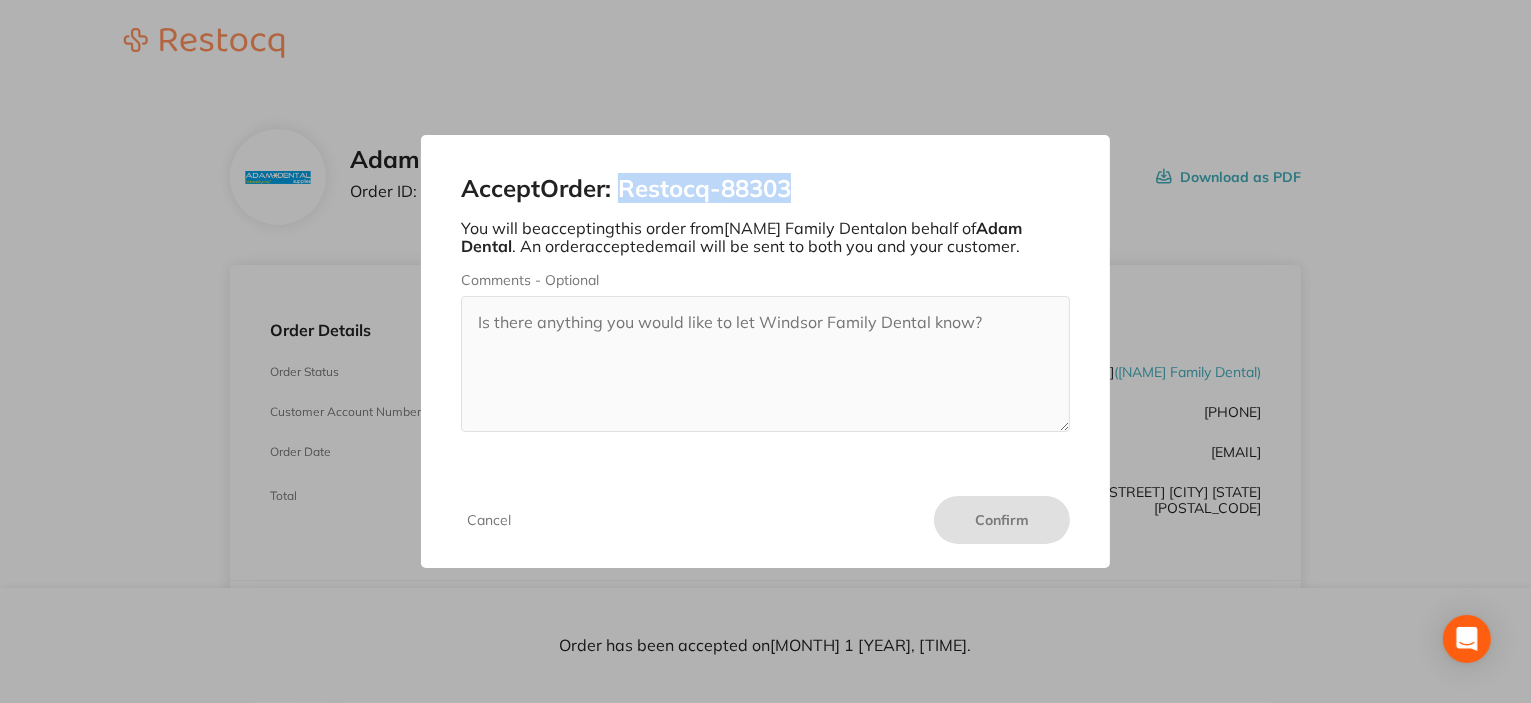 drag, startPoint x: 625, startPoint y: 189, endPoint x: 850, endPoint y: 192, distance: 225.02 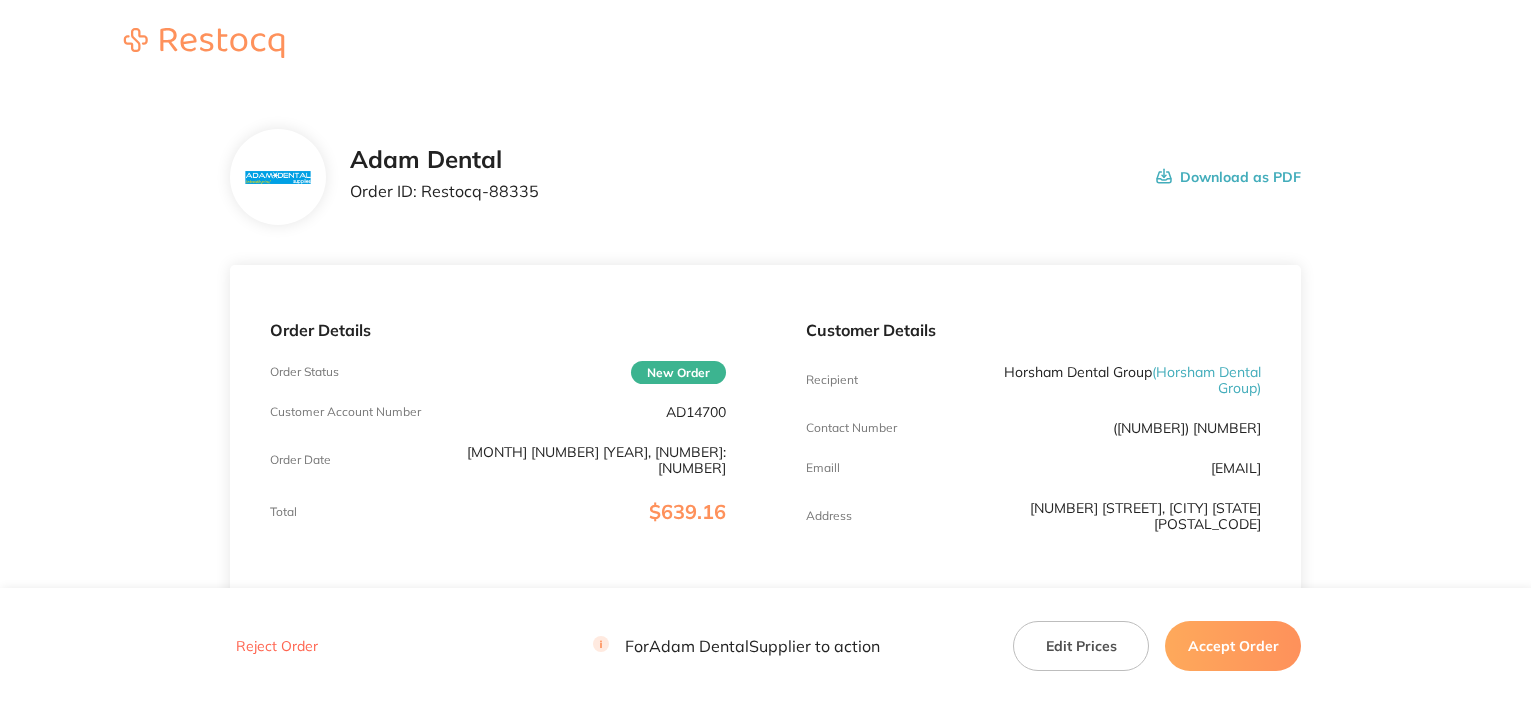scroll, scrollTop: 0, scrollLeft: 0, axis: both 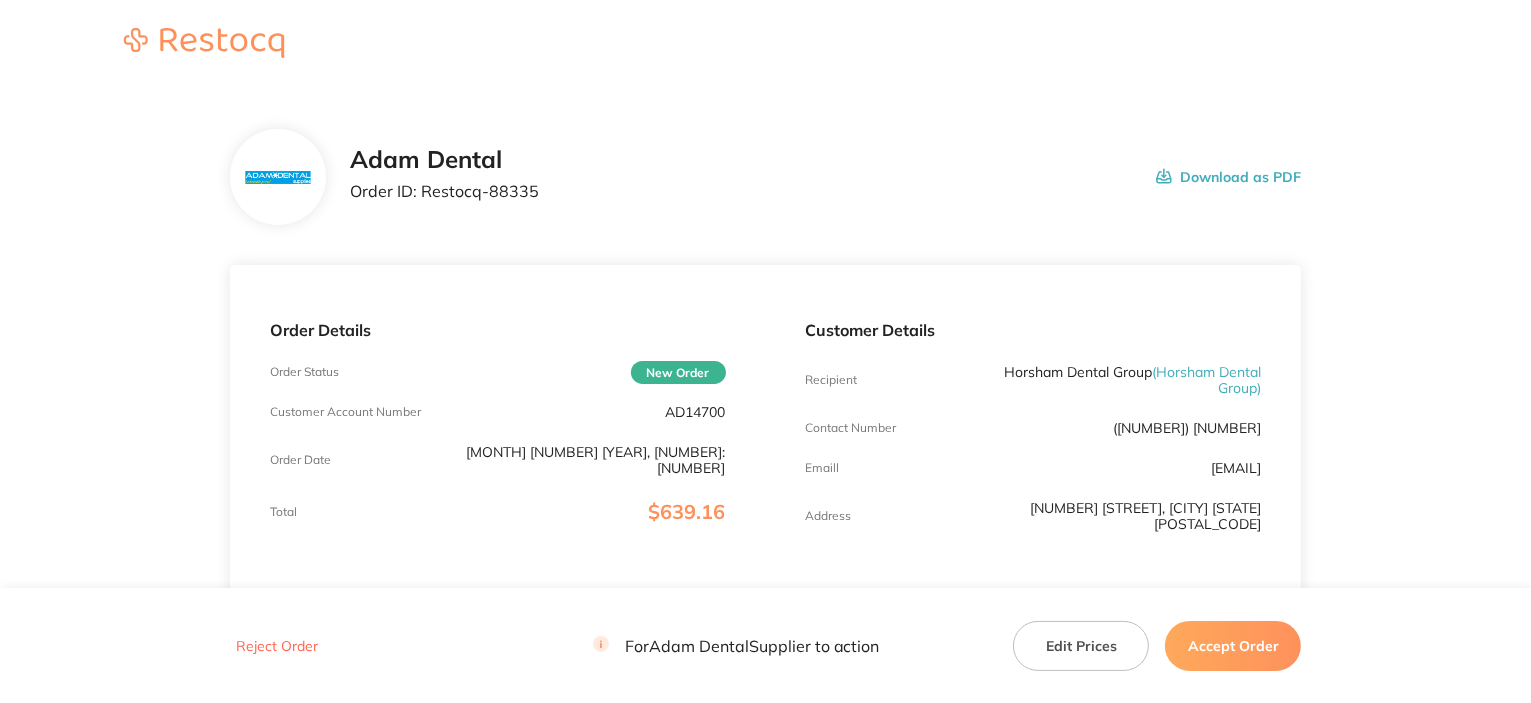 click on "AD14700" at bounding box center (696, 412) 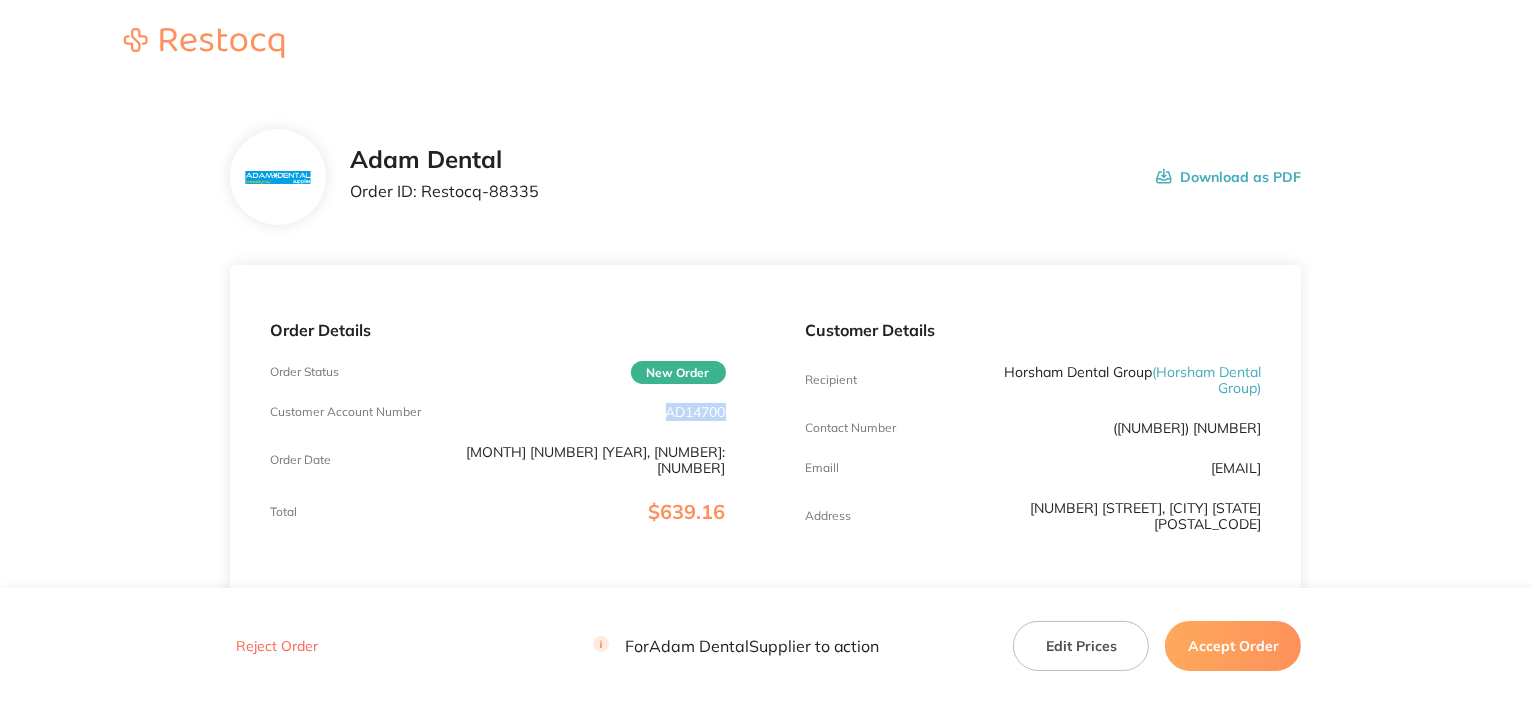 click on "AD14700" at bounding box center [696, 412] 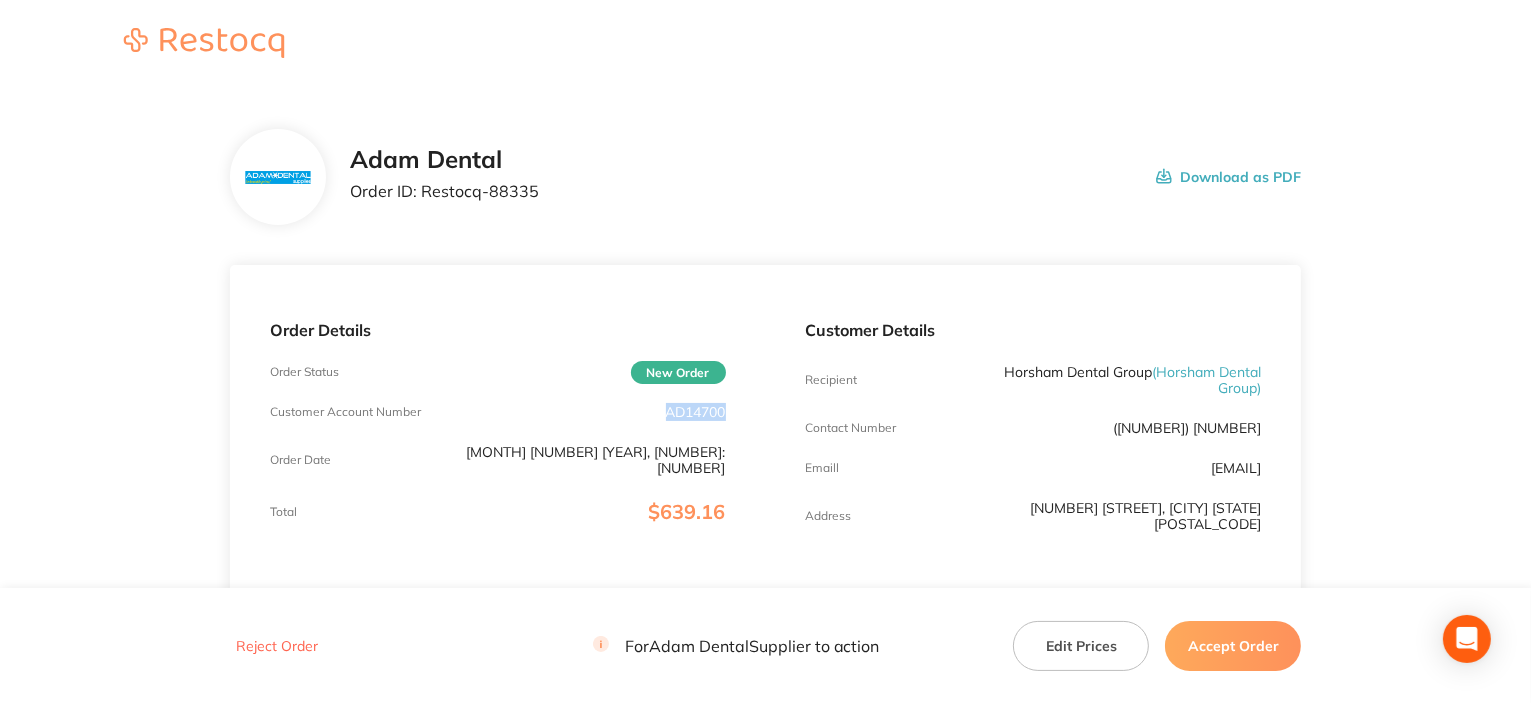 copy on "AD14700" 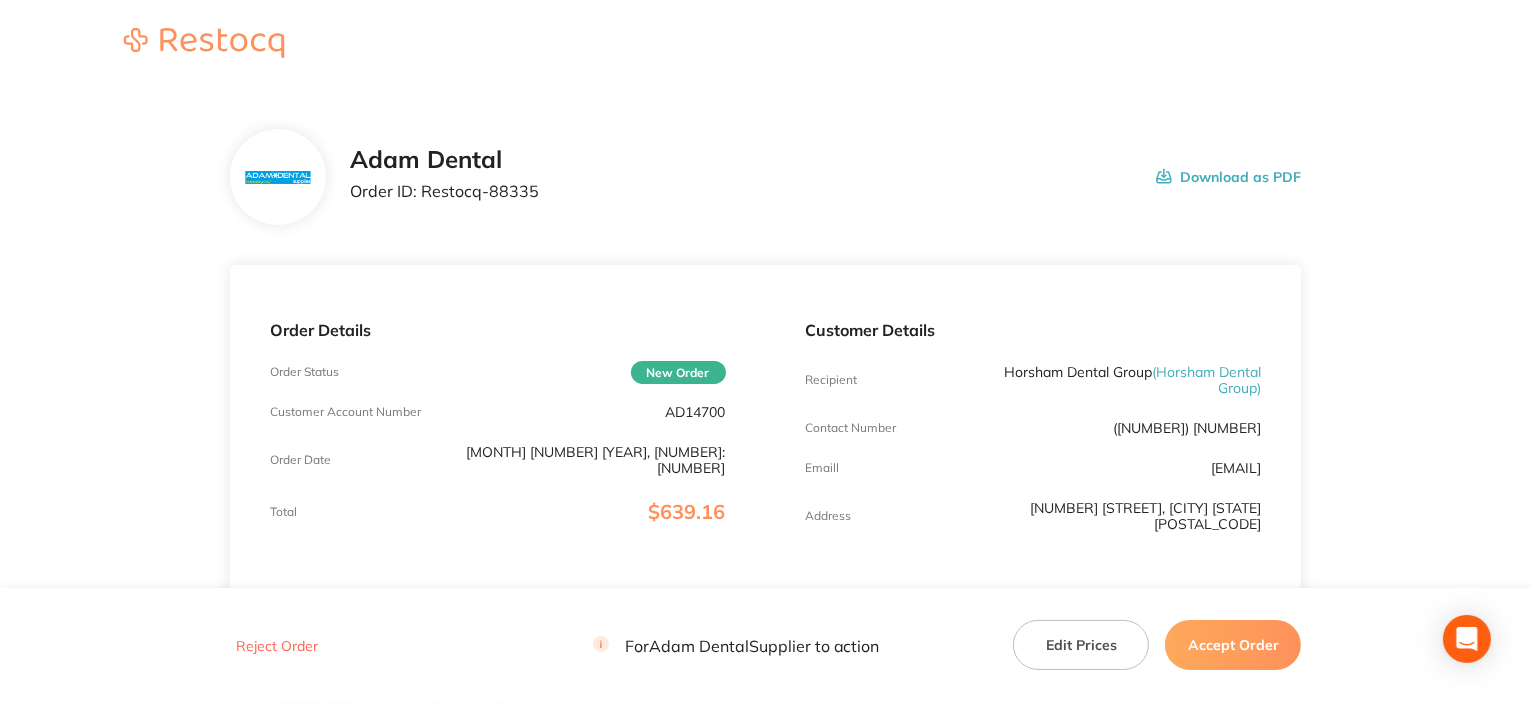 click on "Customer Details Recipient Horsham Dental Group   ( Horsham Dental Group  ) Contact Number (03) 53822239  Emaill hdg.prestige@experteeth.com.au Address 41 McLachlan St, Horsham VIC 3400" at bounding box center (1034, 430) 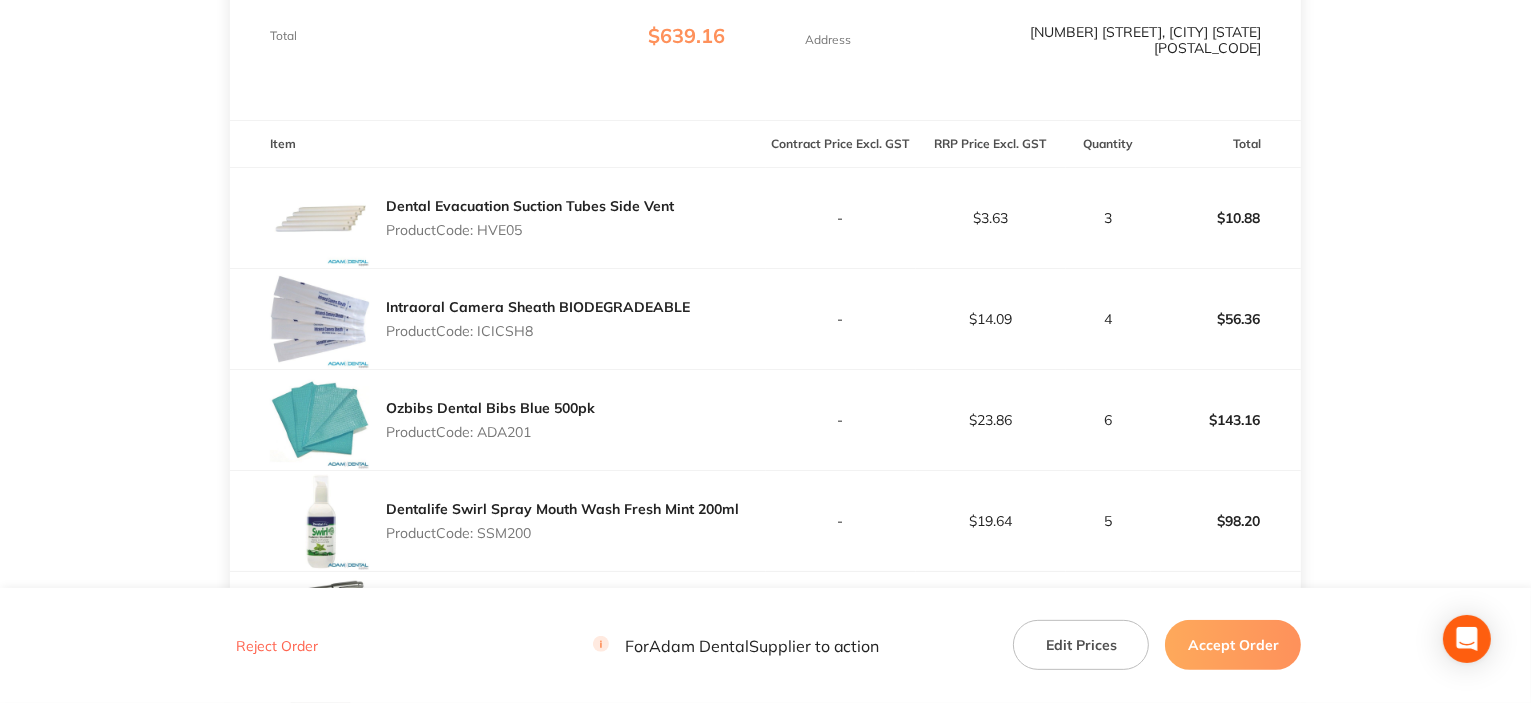 scroll, scrollTop: 500, scrollLeft: 0, axis: vertical 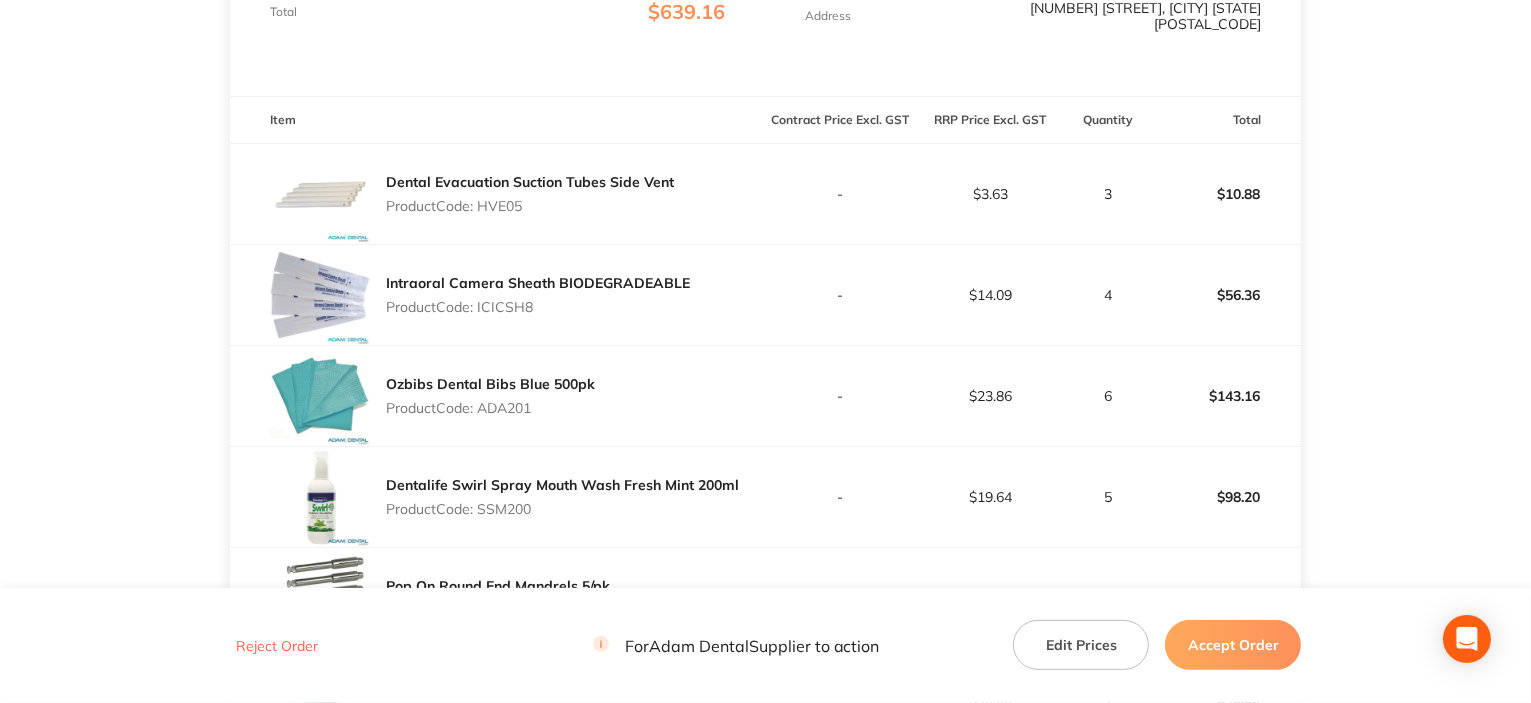 click on "Product   Code:  HVE05" at bounding box center [530, 206] 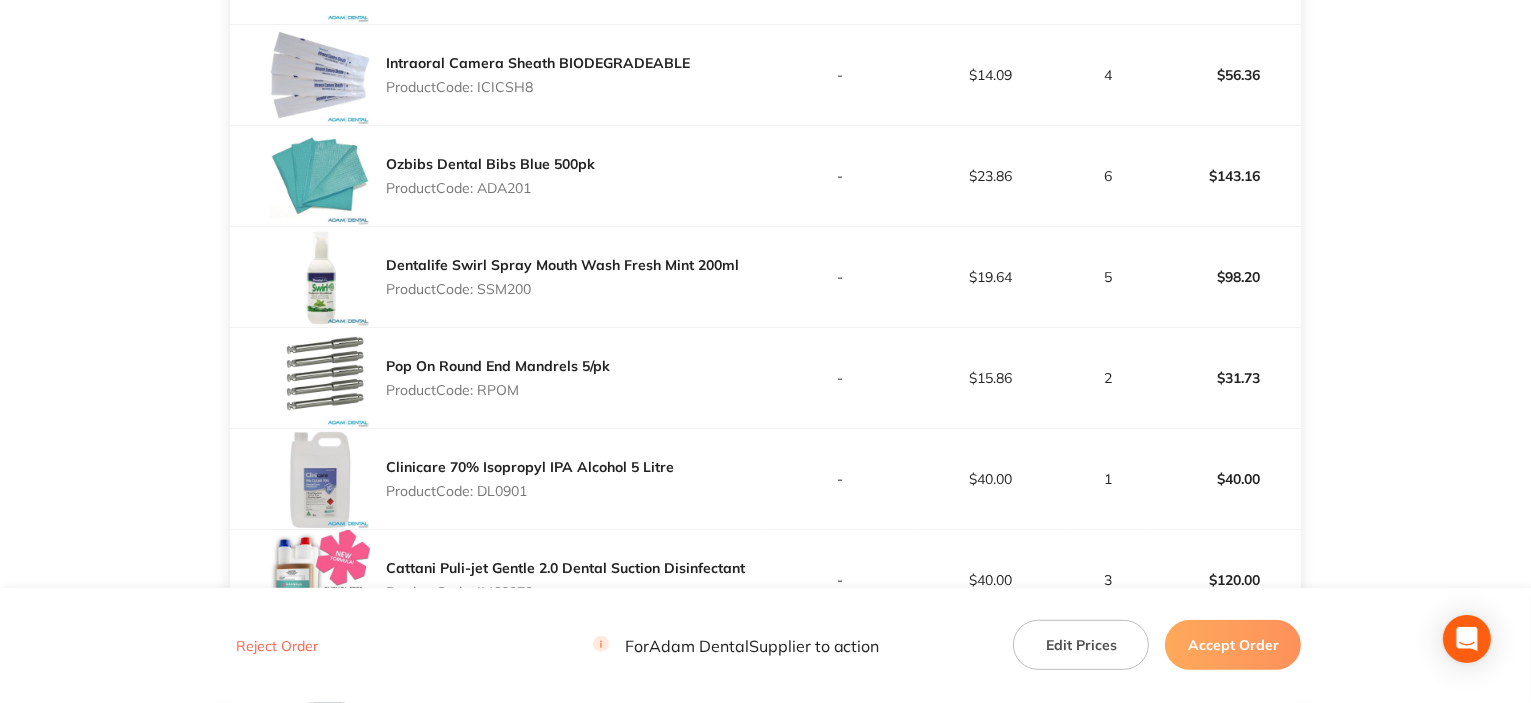scroll, scrollTop: 800, scrollLeft: 0, axis: vertical 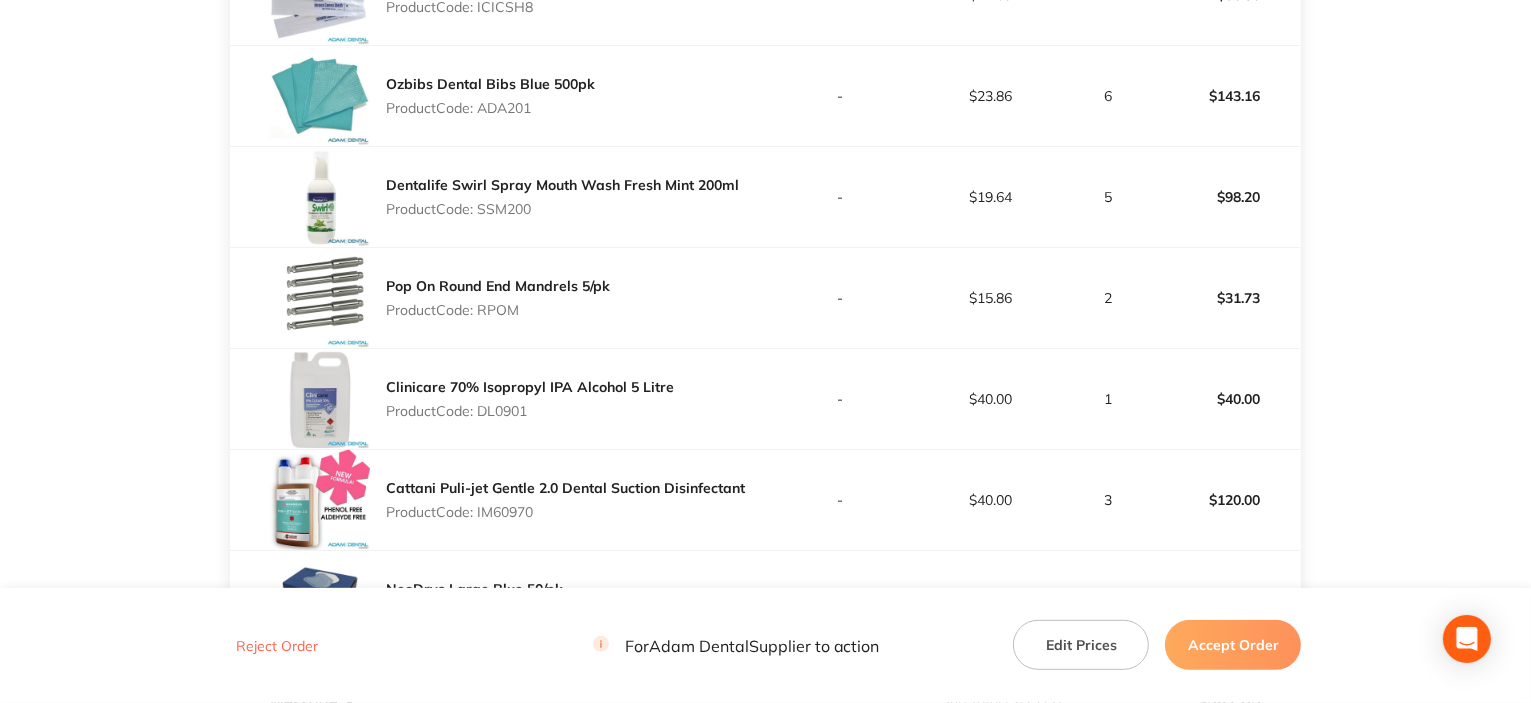 click on "Product   Code:  SSM200" at bounding box center [562, 209] 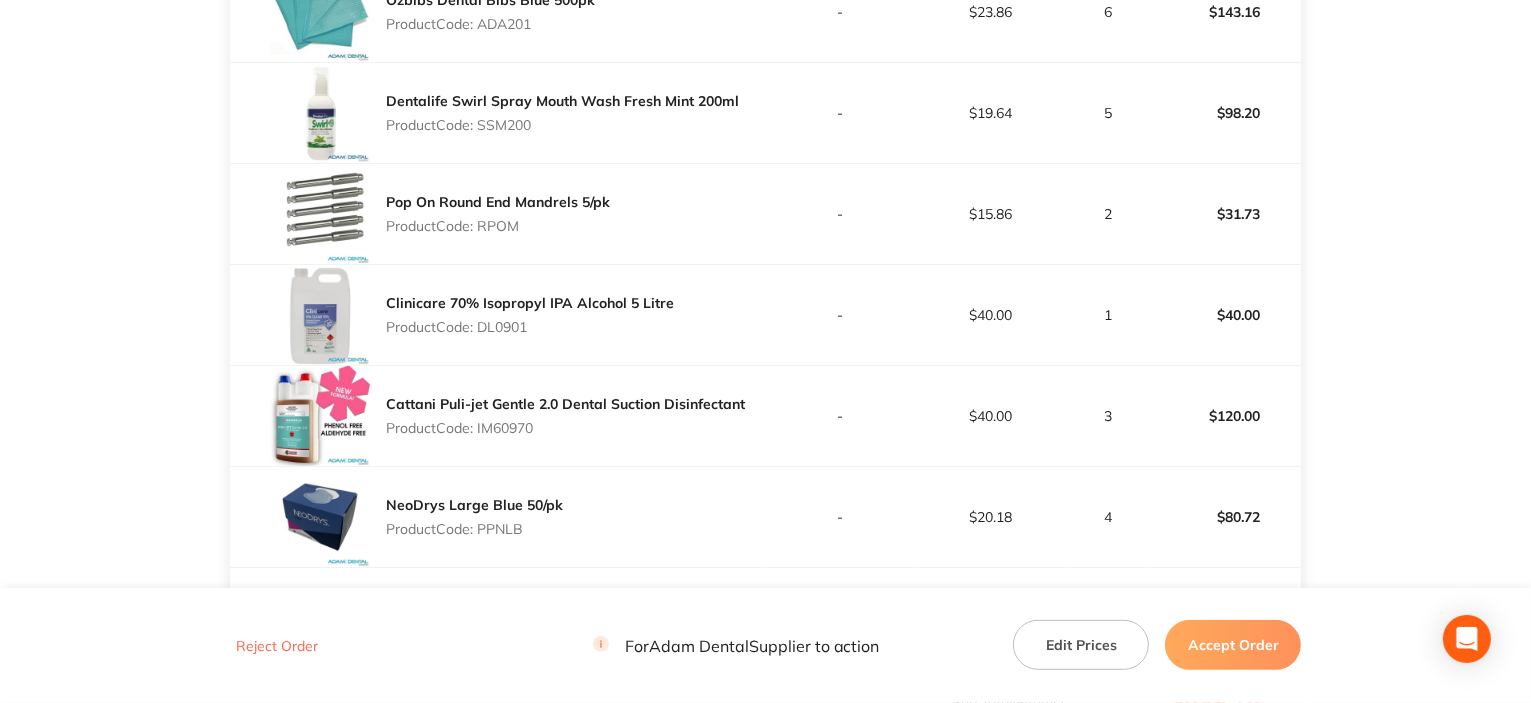 scroll, scrollTop: 900, scrollLeft: 0, axis: vertical 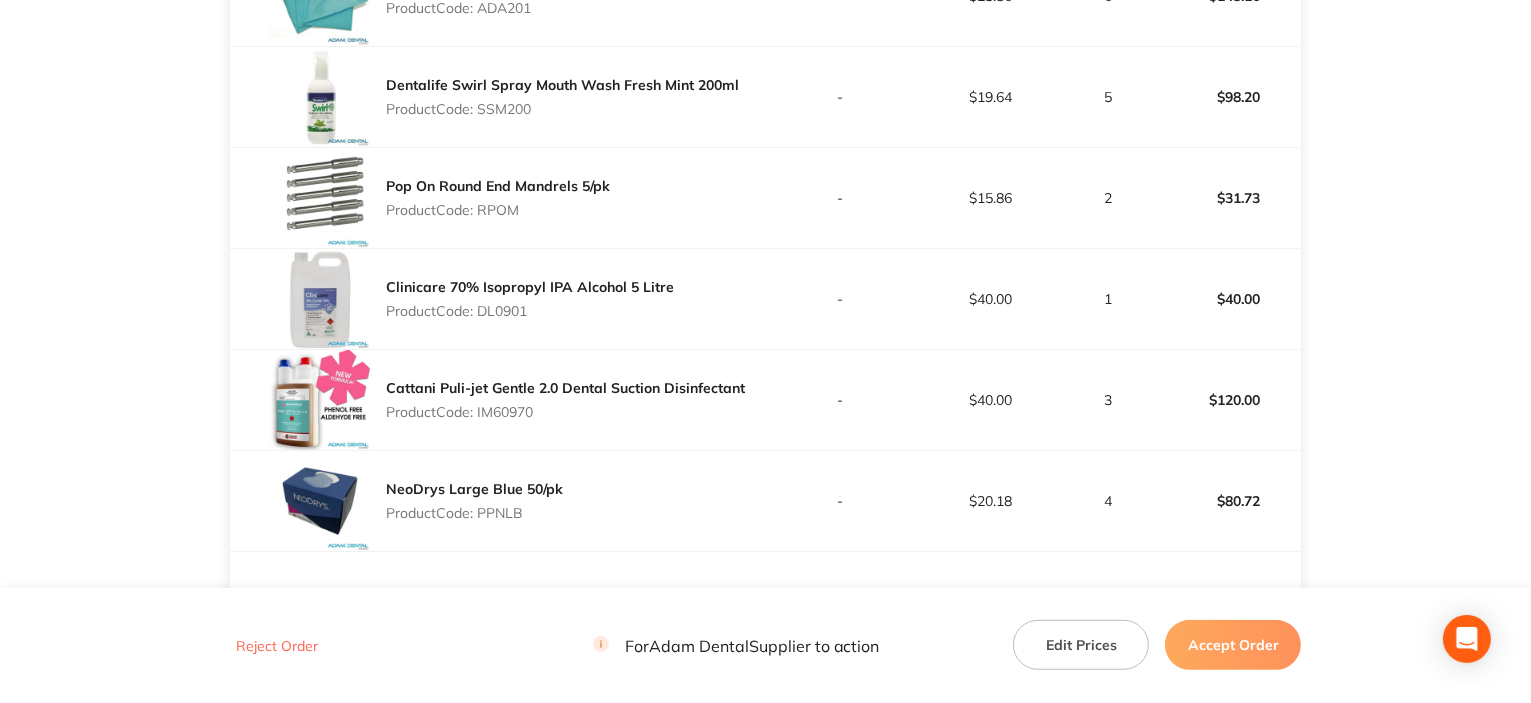 click on "Product   Code:  IM60970" at bounding box center [565, 412] 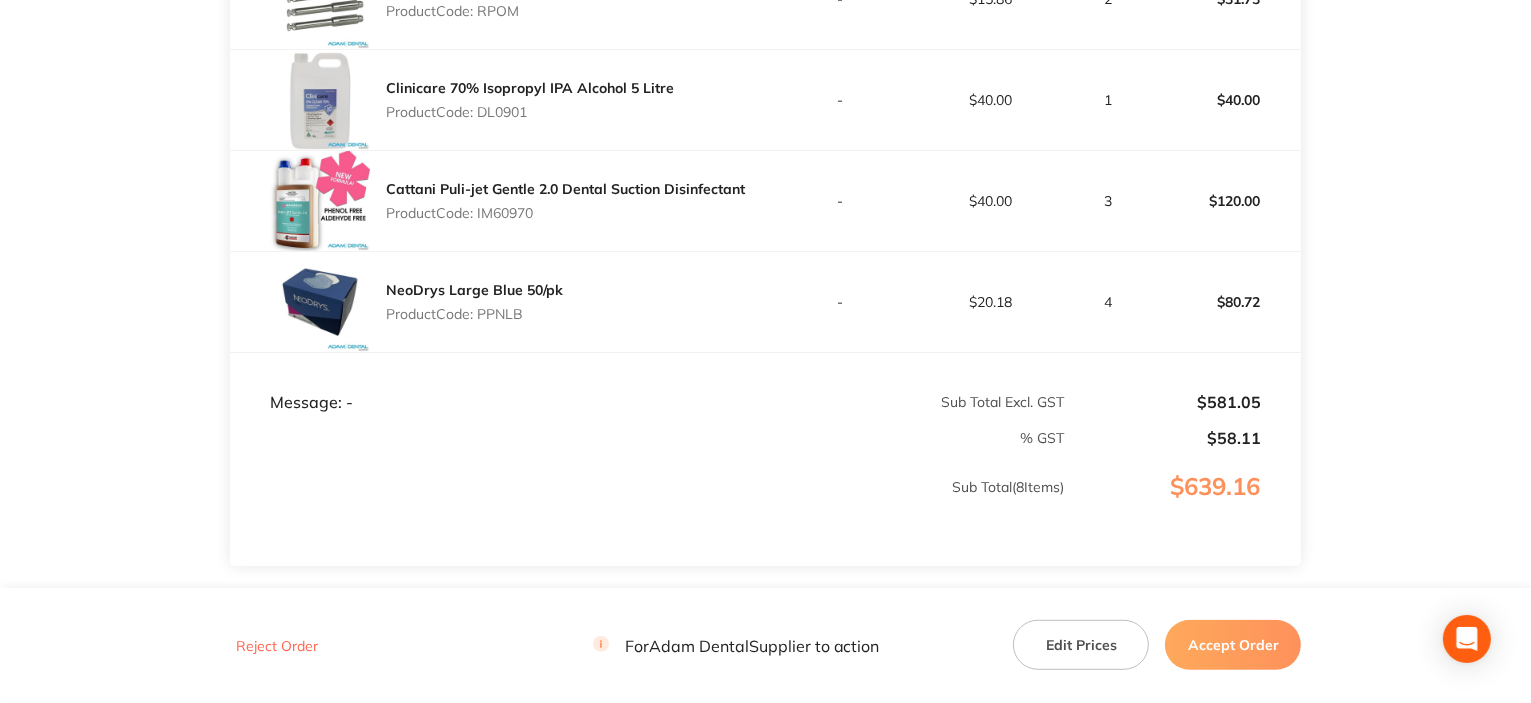 scroll, scrollTop: 1100, scrollLeft: 0, axis: vertical 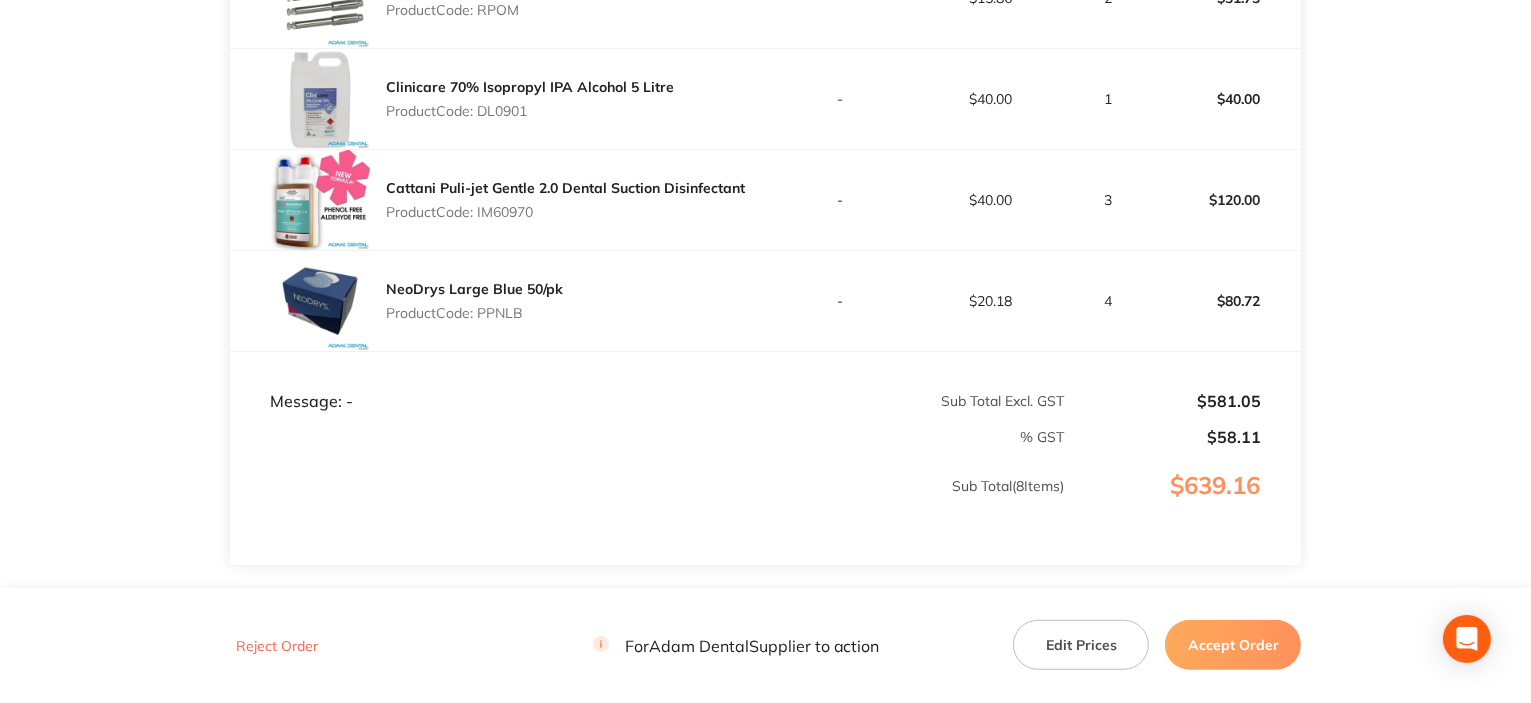 click on "Product   Code:  PPNLB" at bounding box center [474, 313] 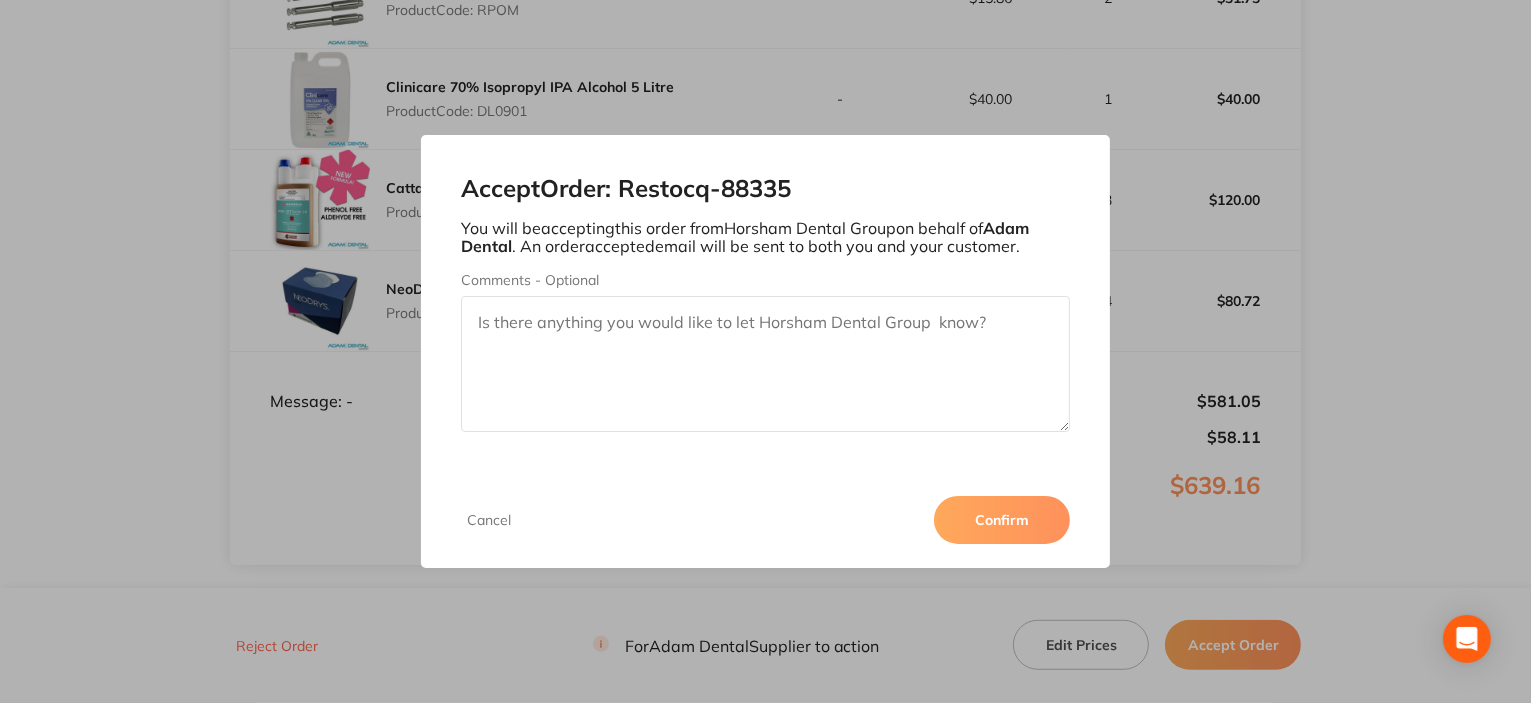 click on "Confirm" at bounding box center (1002, 520) 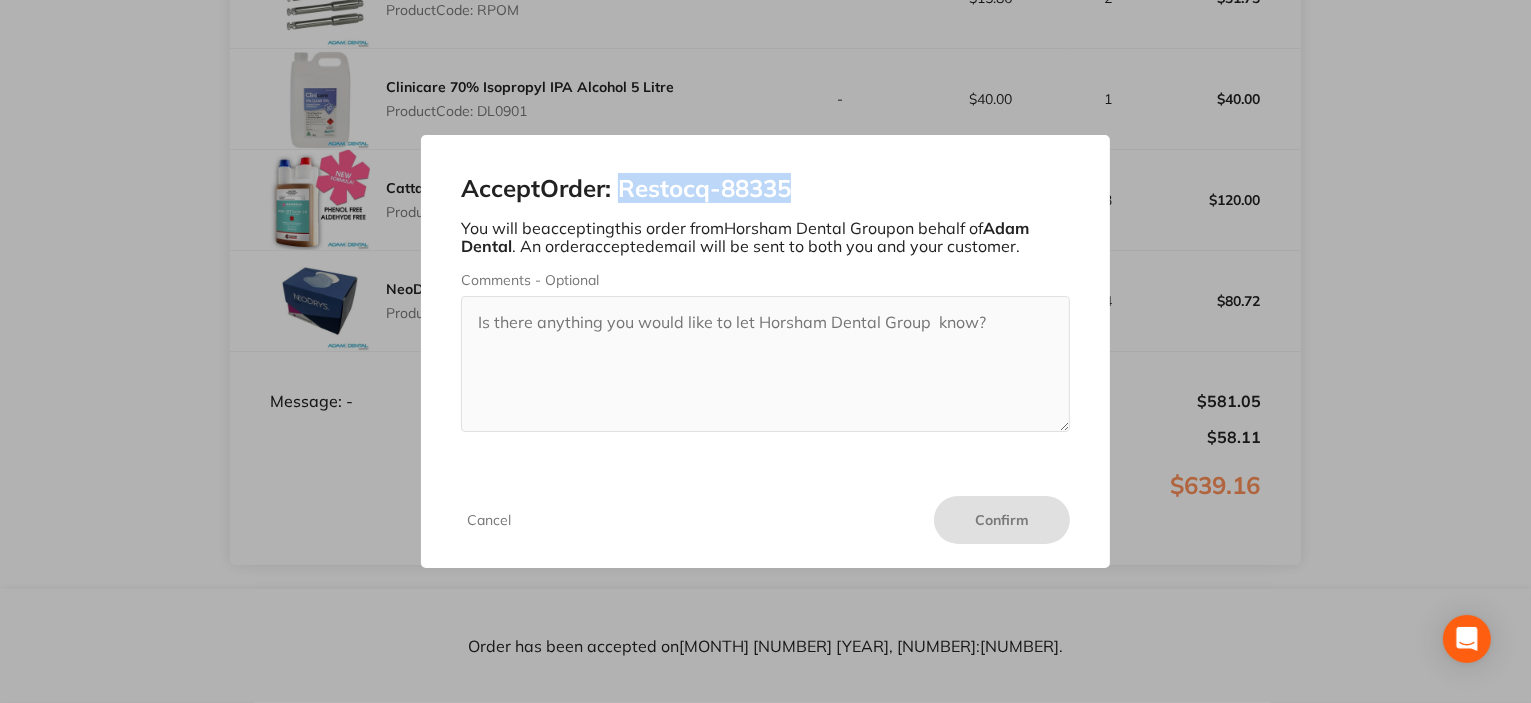 drag, startPoint x: 628, startPoint y: 189, endPoint x: 815, endPoint y: 200, distance: 187.32326 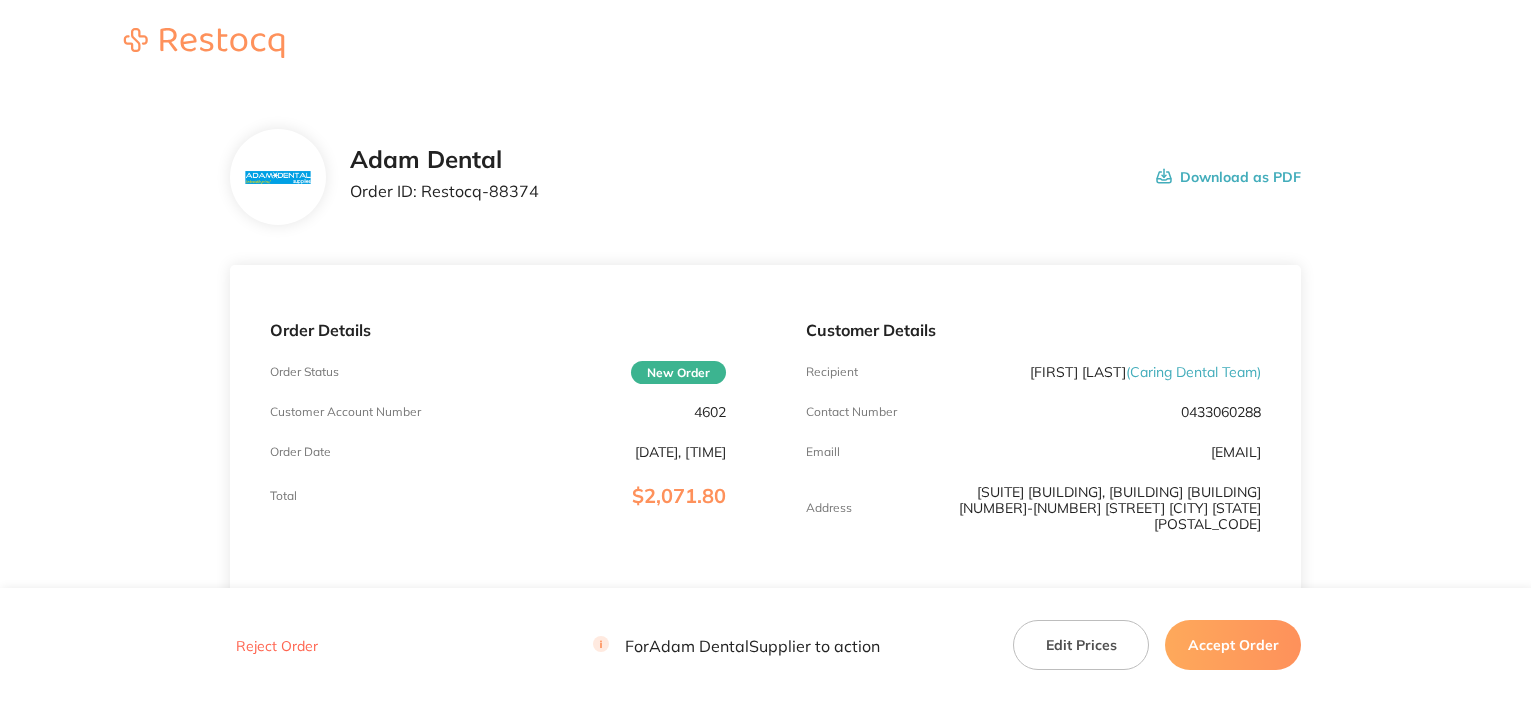 scroll, scrollTop: 0, scrollLeft: 0, axis: both 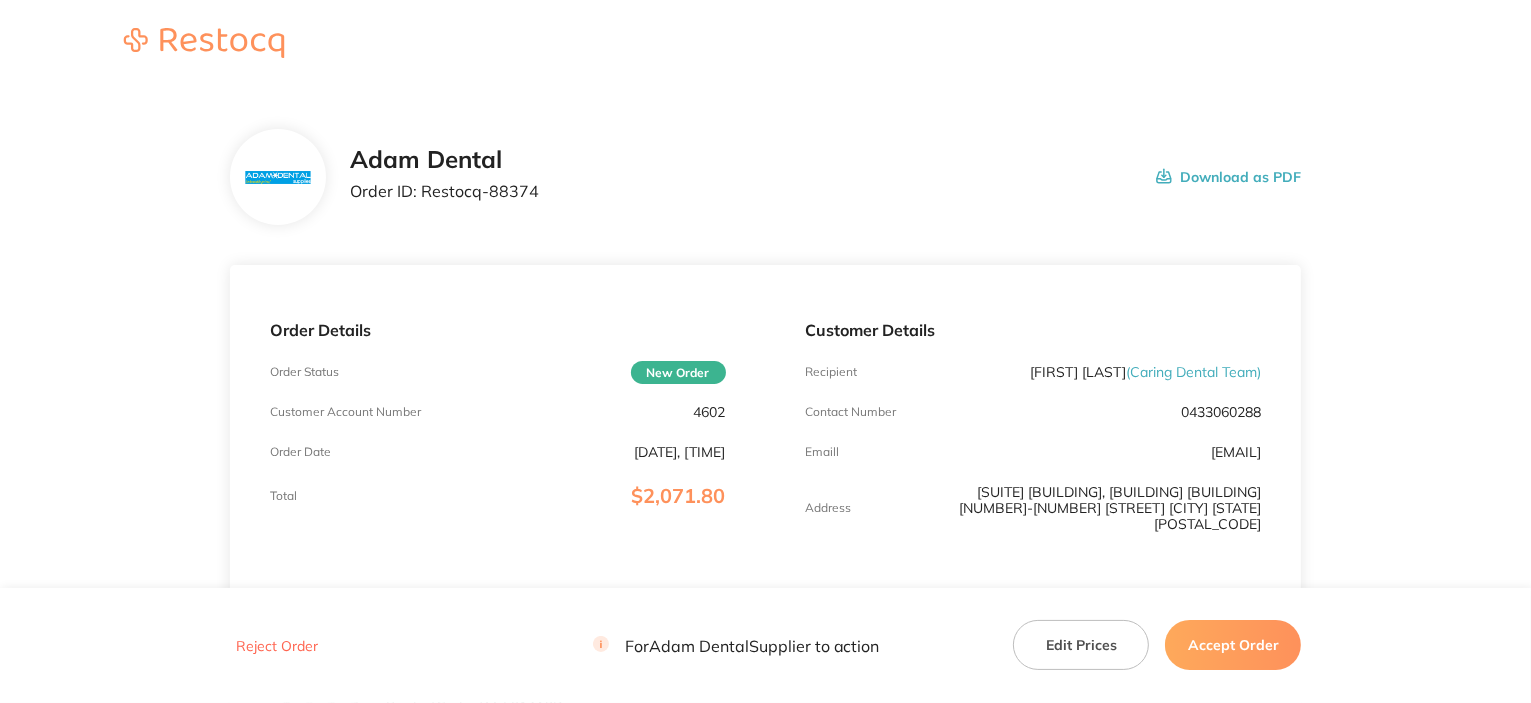 click on "4602" at bounding box center (710, 412) 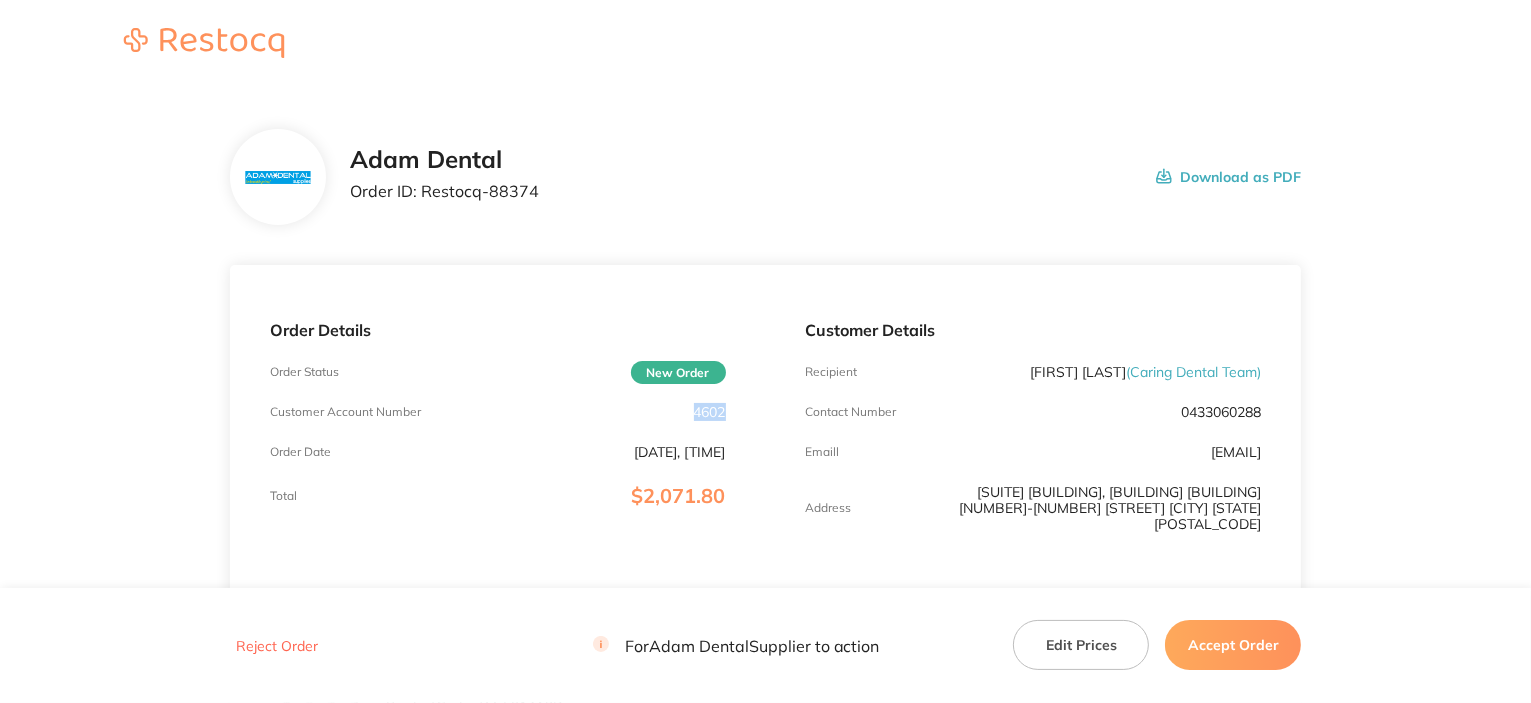 click on "4602" at bounding box center (710, 412) 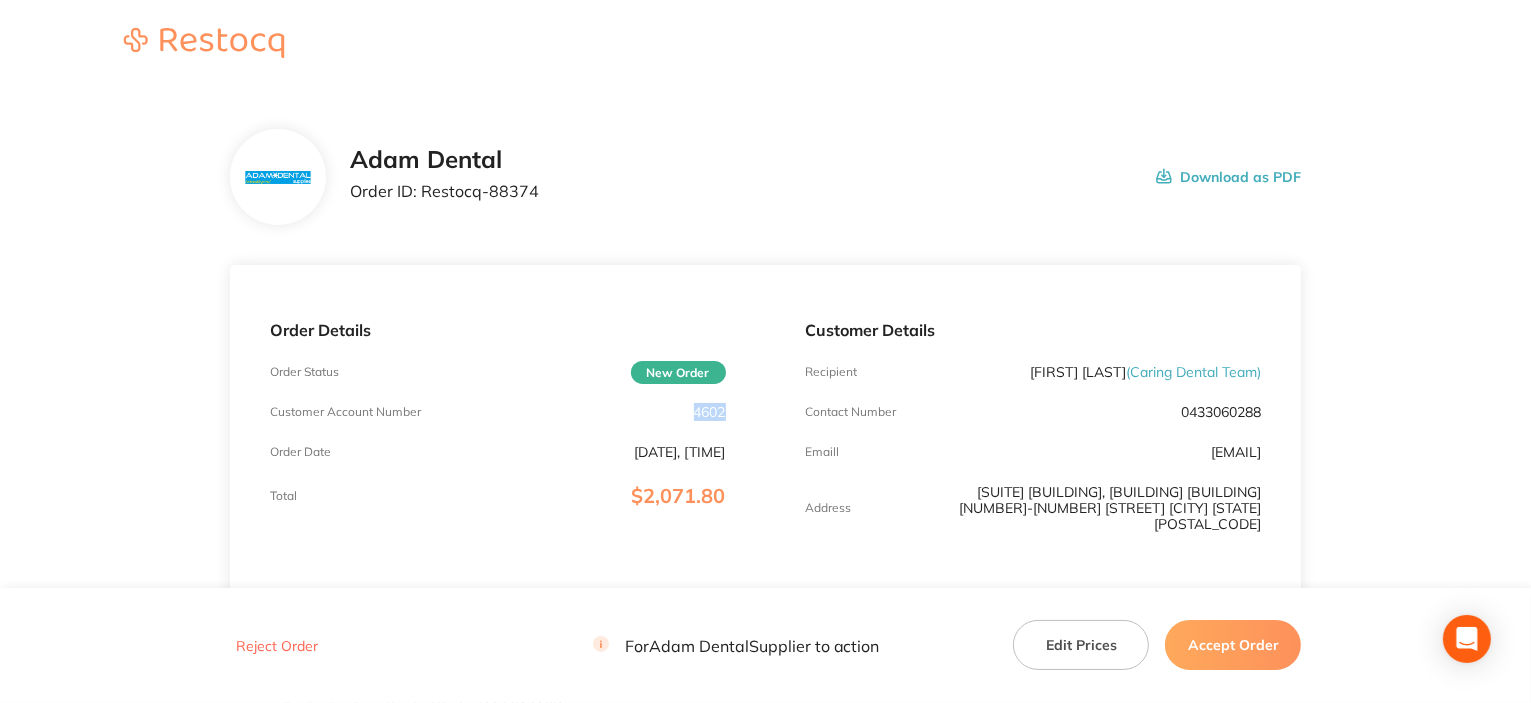 copy on "4602" 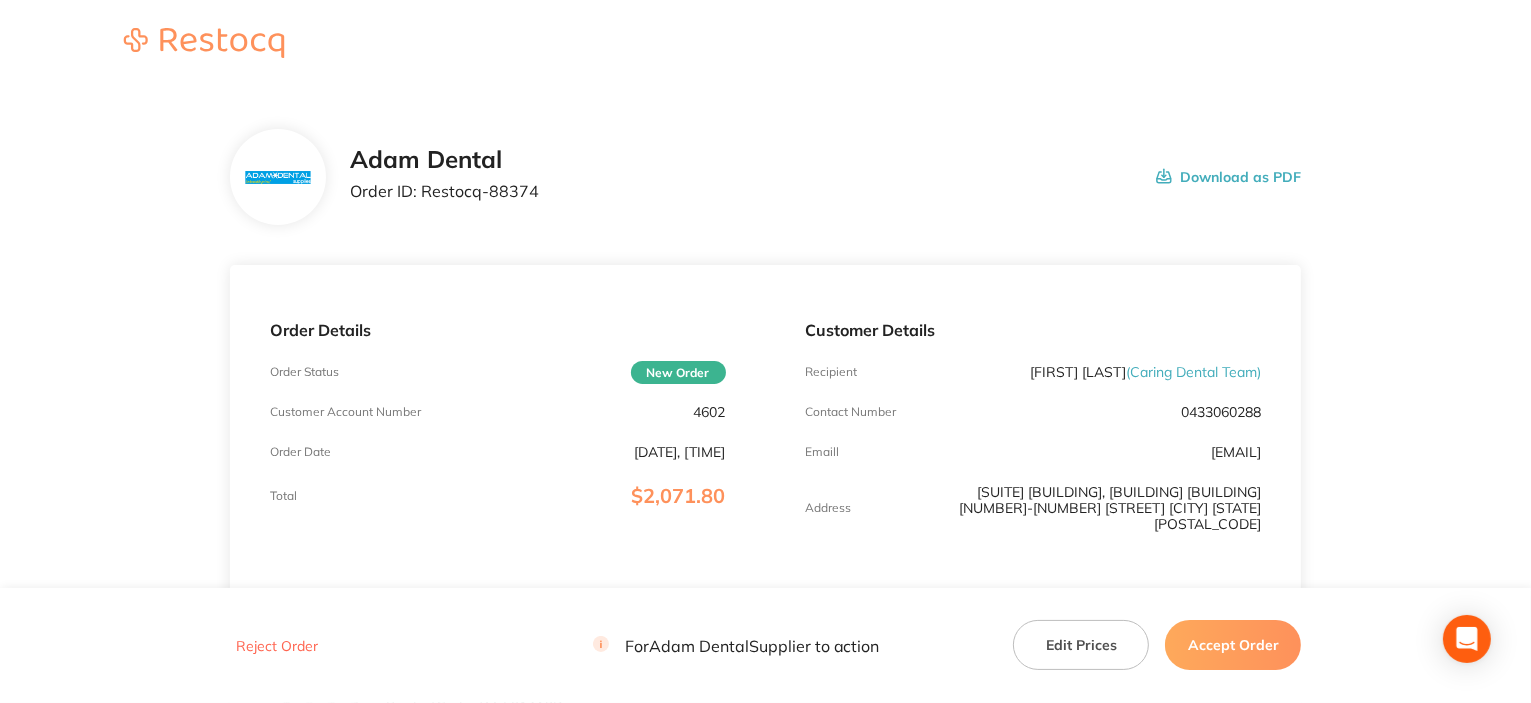 click on "( [PERSON] )" at bounding box center (1193, 372) 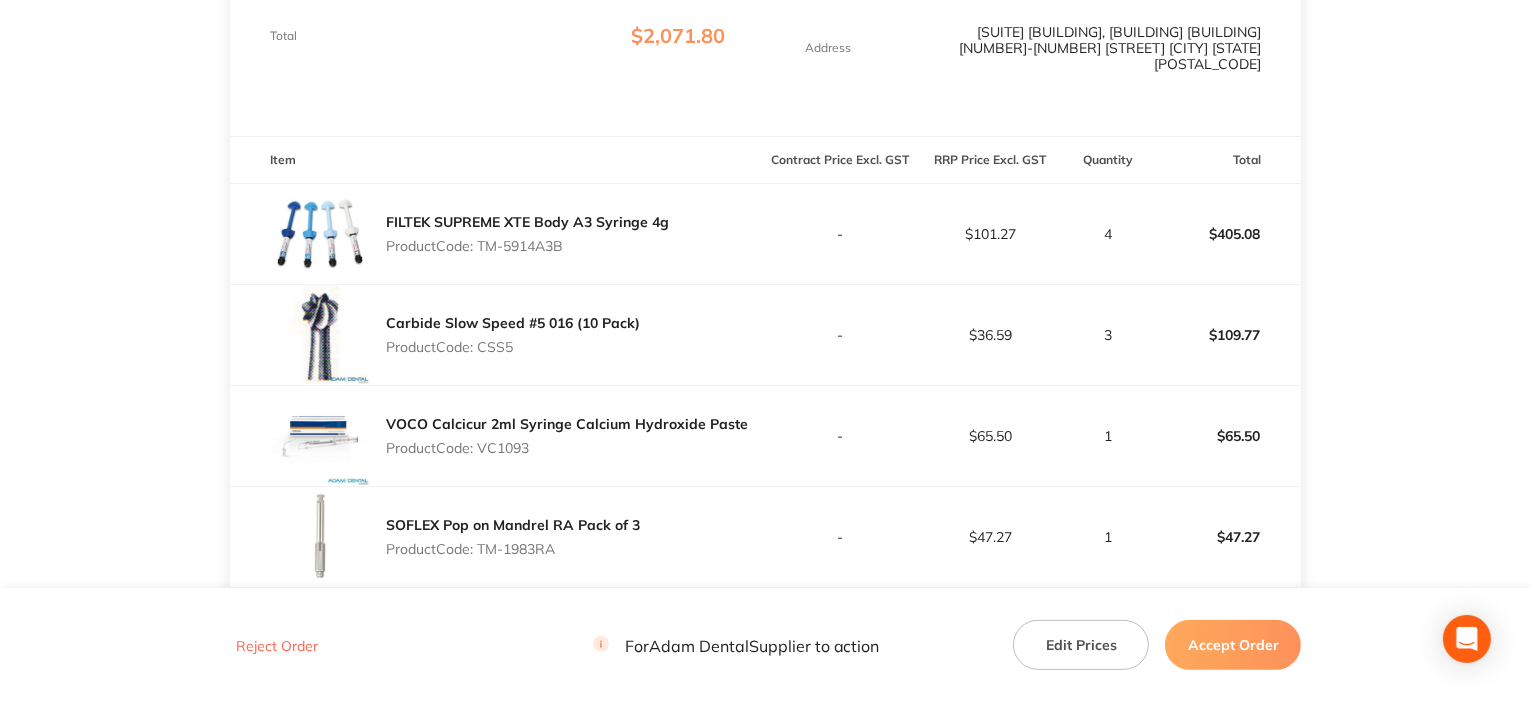 scroll, scrollTop: 500, scrollLeft: 0, axis: vertical 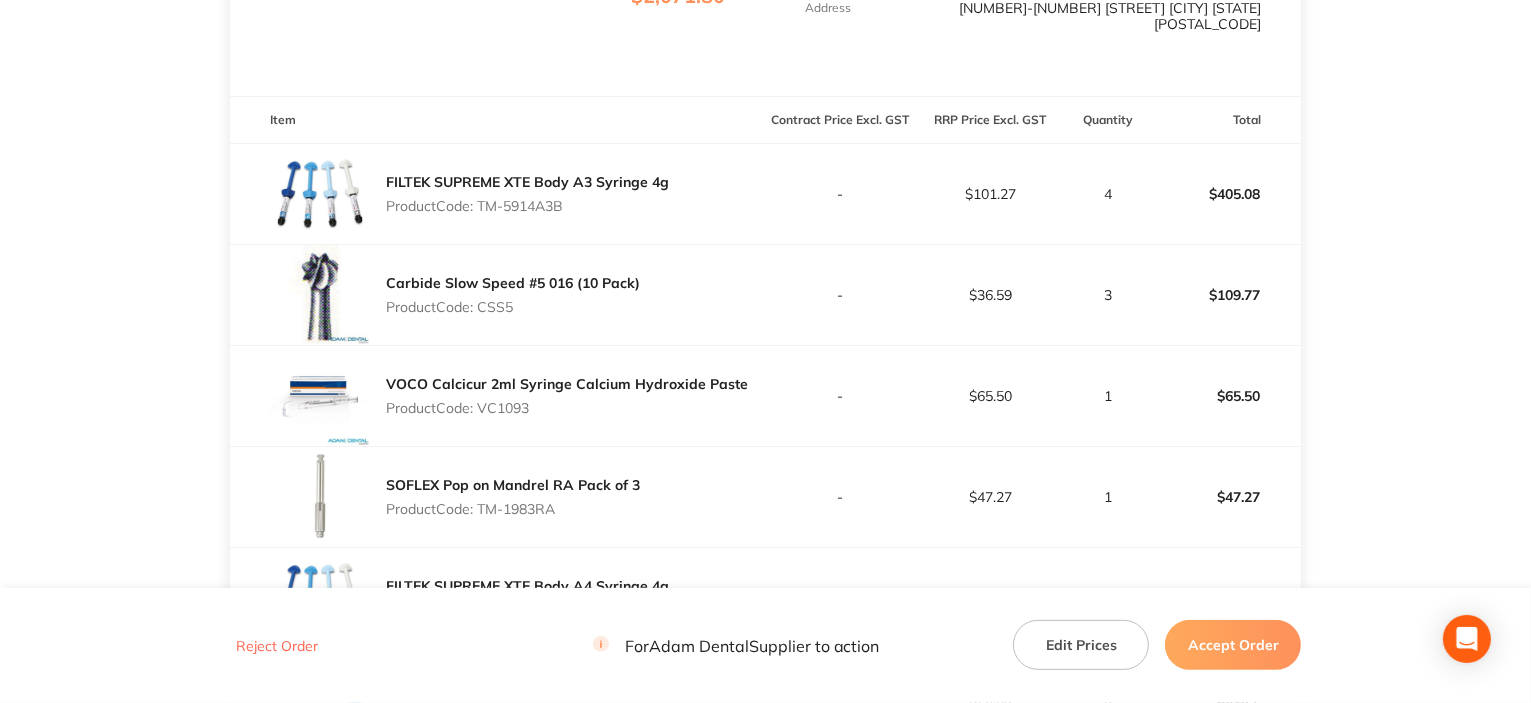 drag, startPoint x: 481, startPoint y: 188, endPoint x: 582, endPoint y: 186, distance: 101.0198 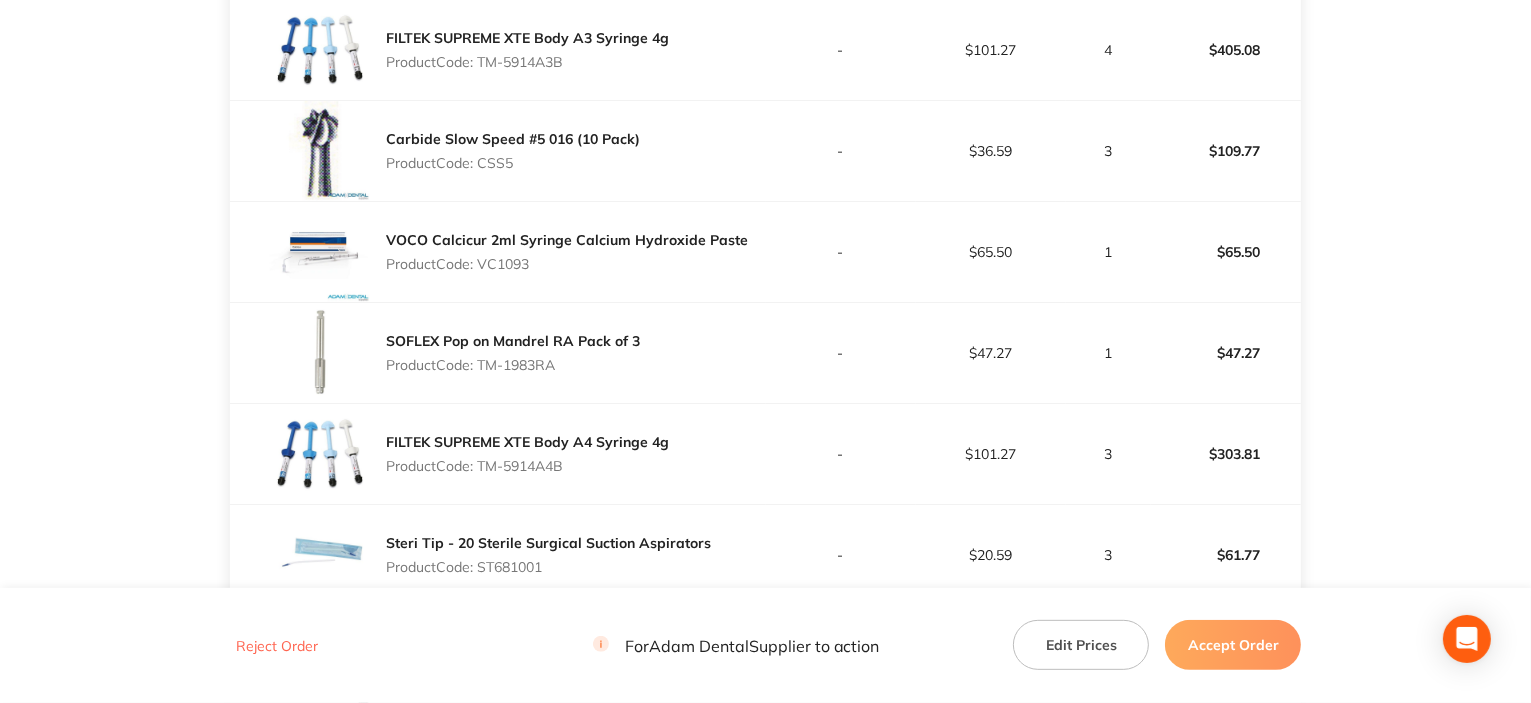 scroll, scrollTop: 700, scrollLeft: 0, axis: vertical 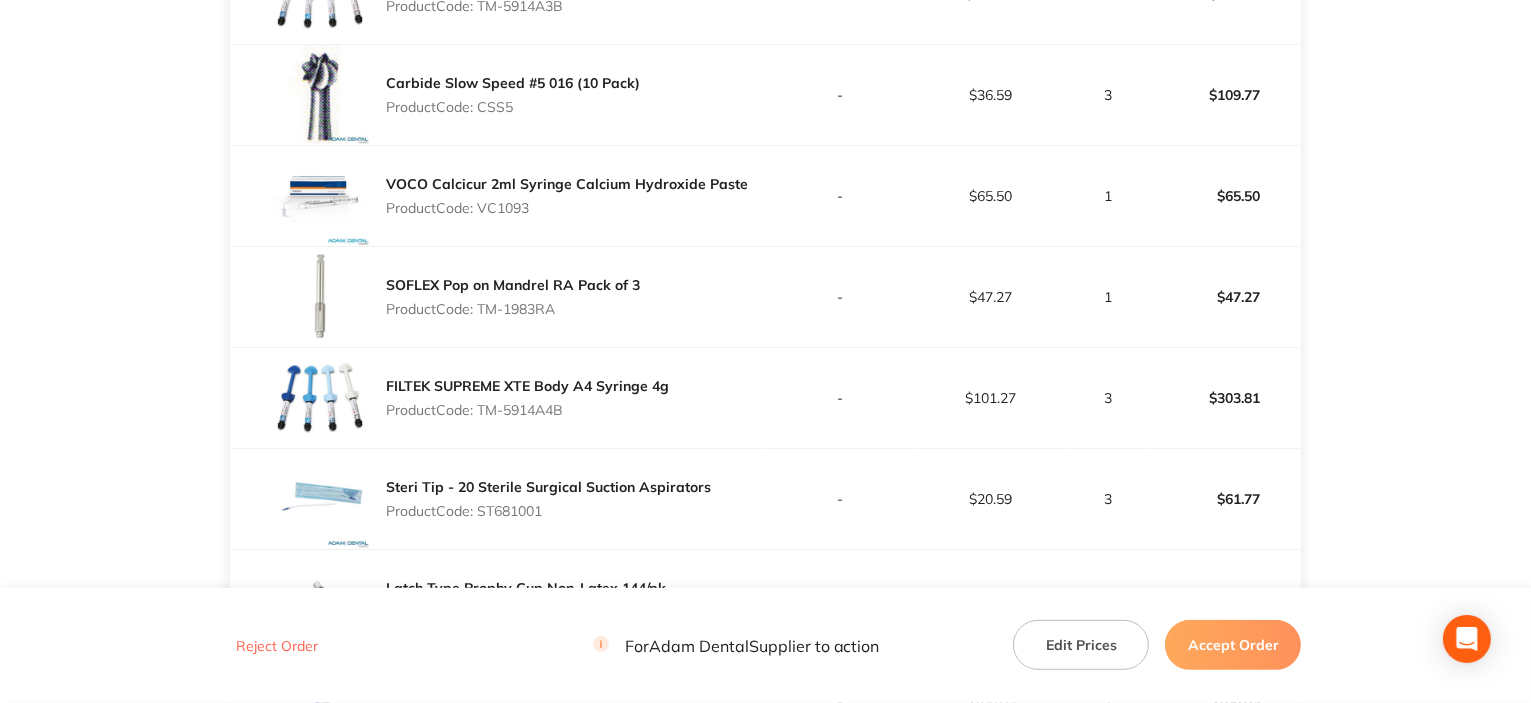 click on "Product   Code:  VC1093" at bounding box center (567, 208) 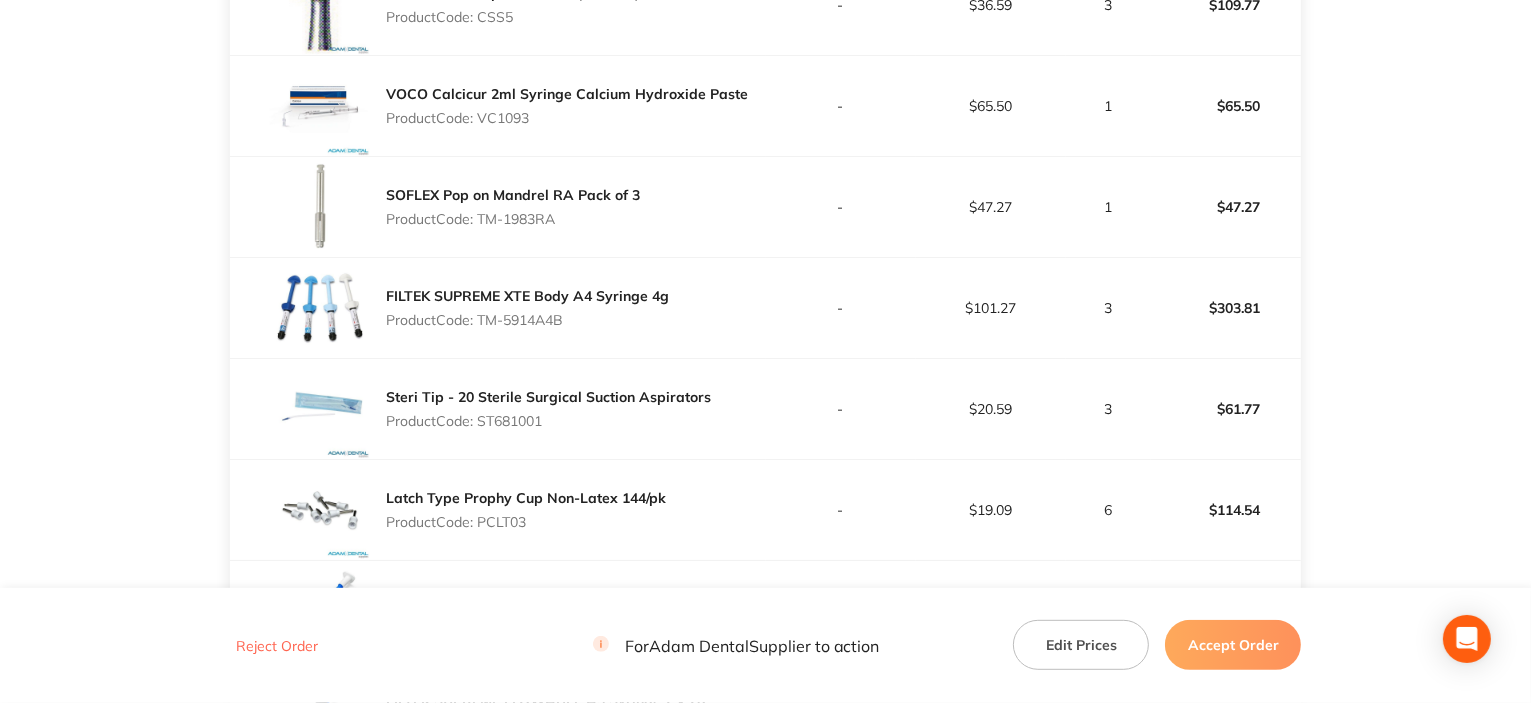 scroll, scrollTop: 800, scrollLeft: 0, axis: vertical 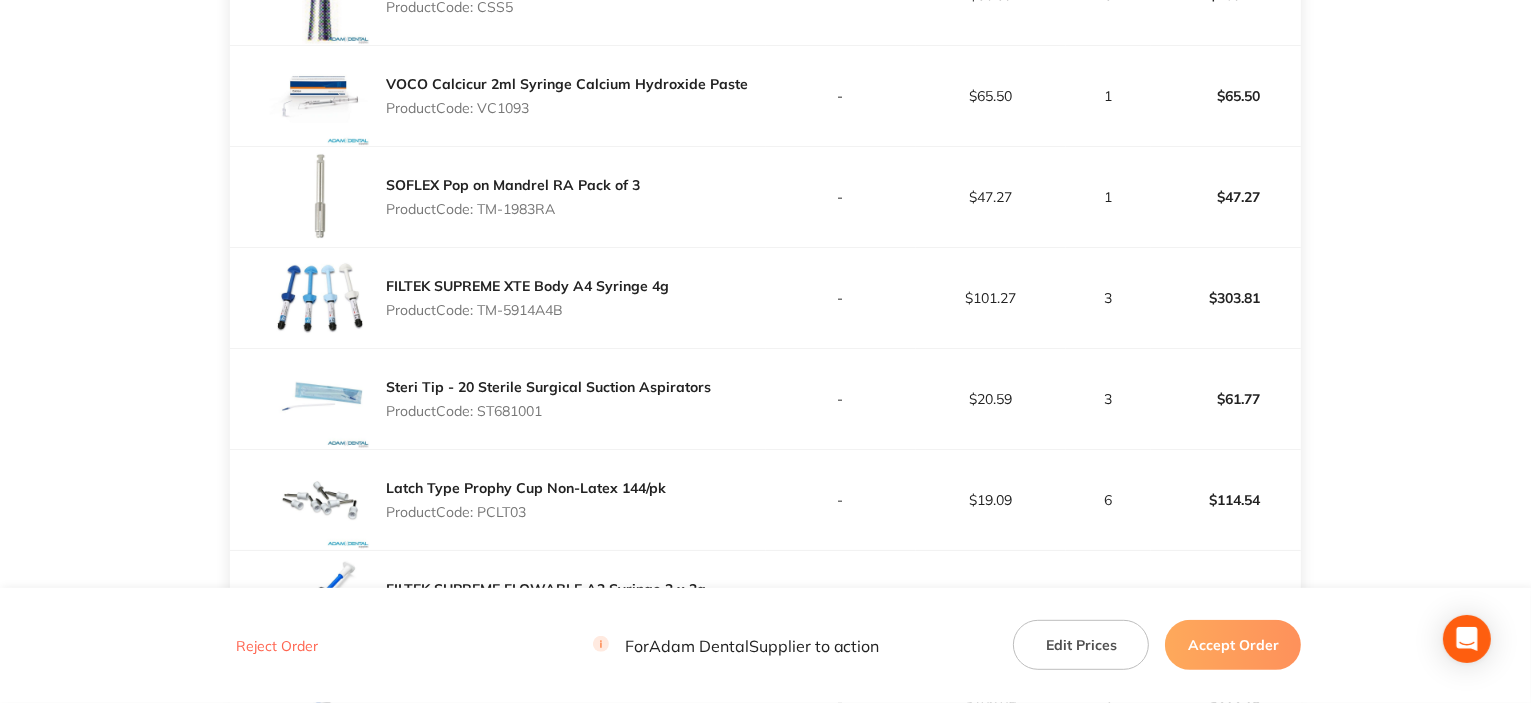 drag, startPoint x: 478, startPoint y: 289, endPoint x: 631, endPoint y: 295, distance: 153.1176 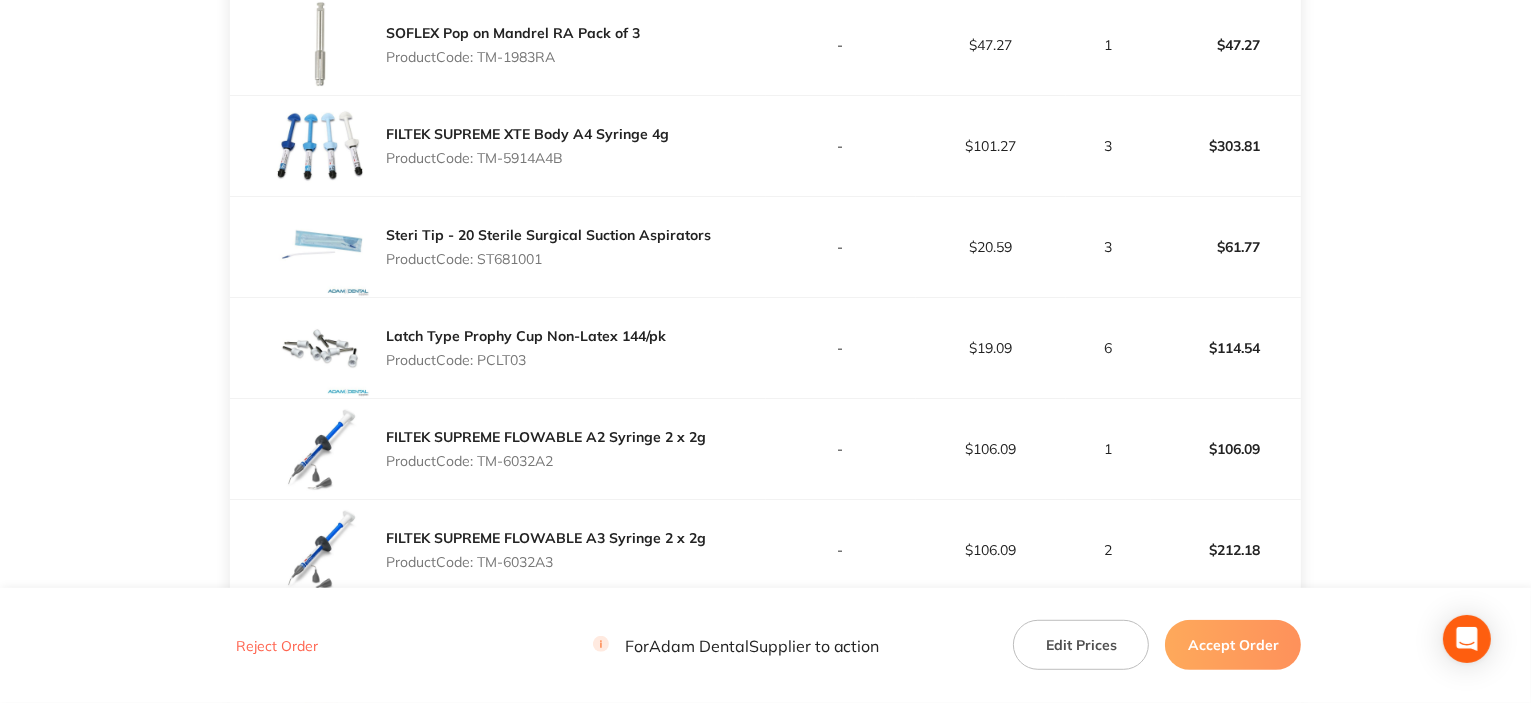 scroll, scrollTop: 1000, scrollLeft: 0, axis: vertical 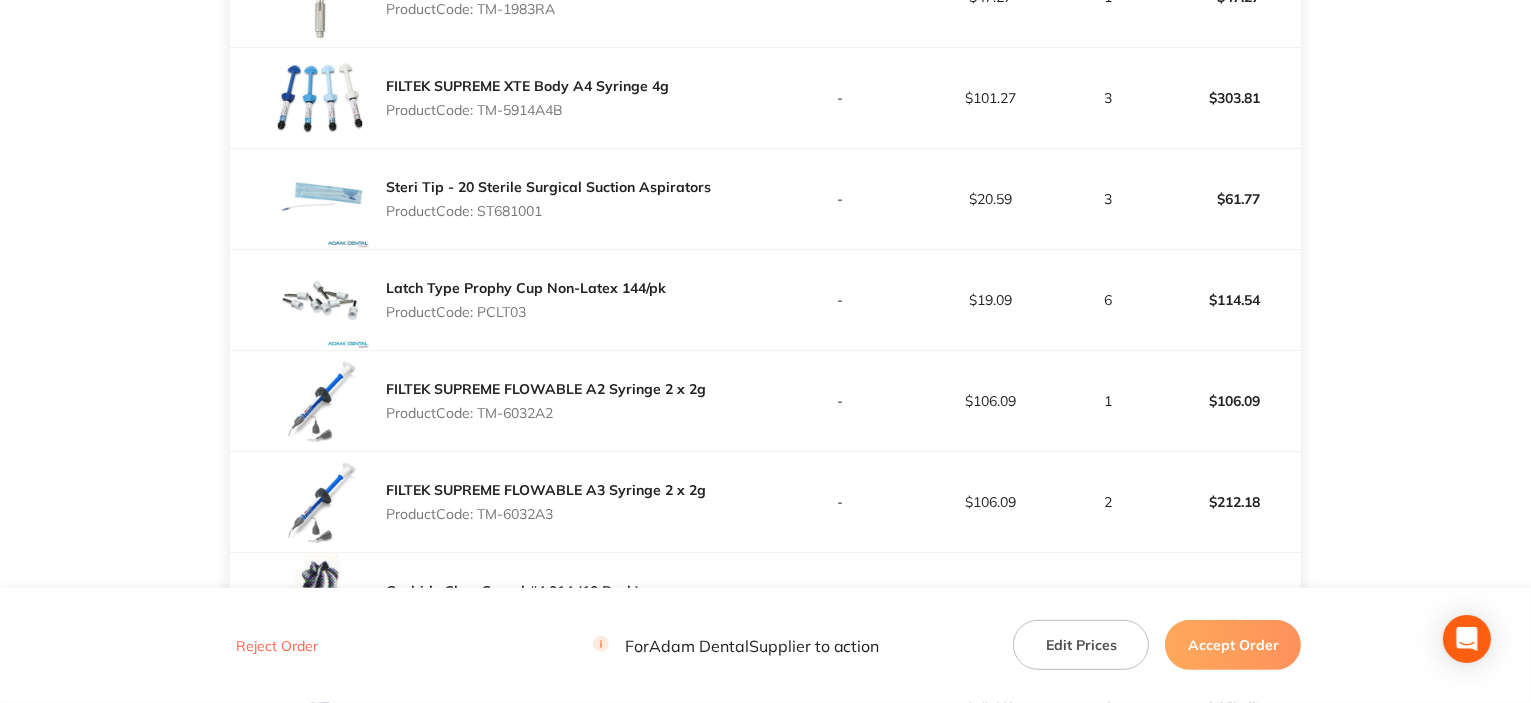 click on "Product   Code:  ST681001" at bounding box center [548, 211] 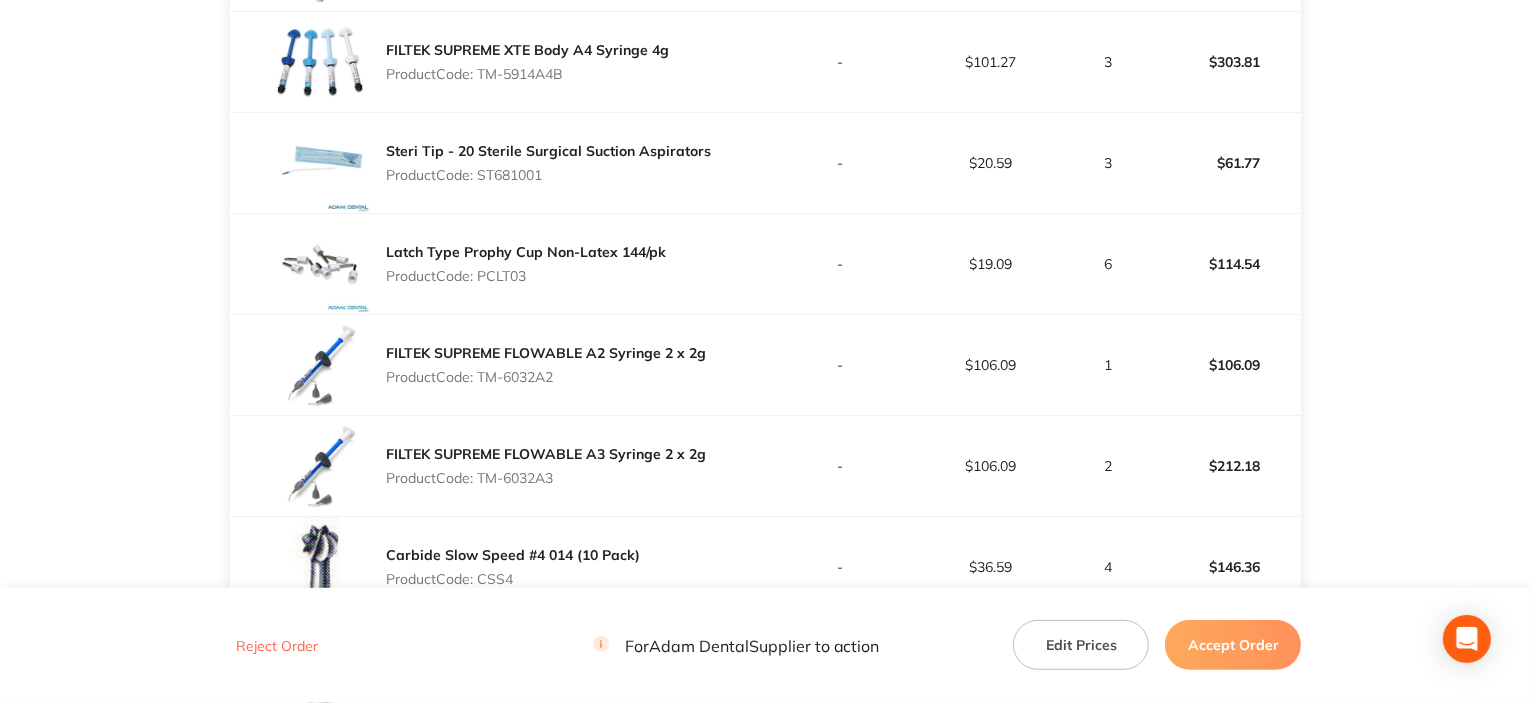 scroll, scrollTop: 1100, scrollLeft: 0, axis: vertical 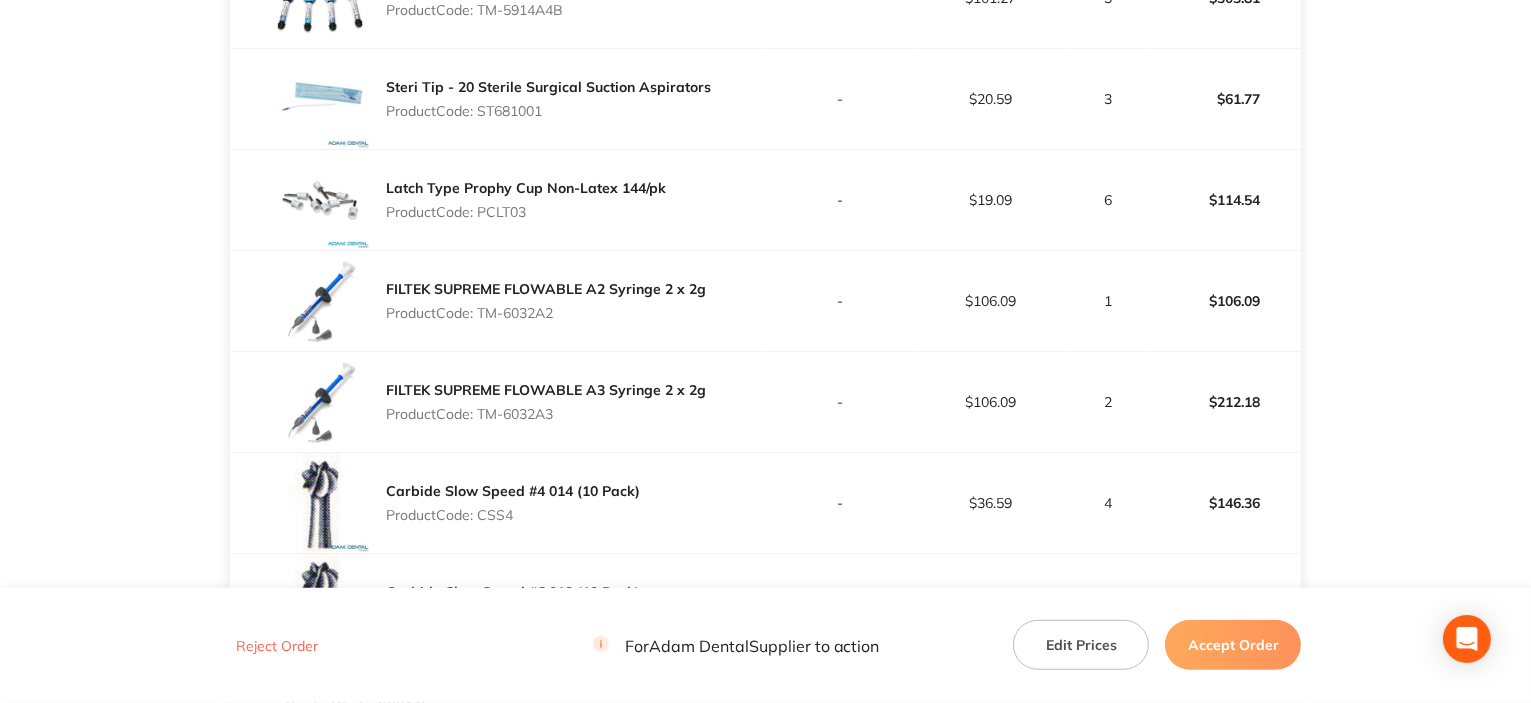 drag, startPoint x: 480, startPoint y: 290, endPoint x: 576, endPoint y: 287, distance: 96.04687 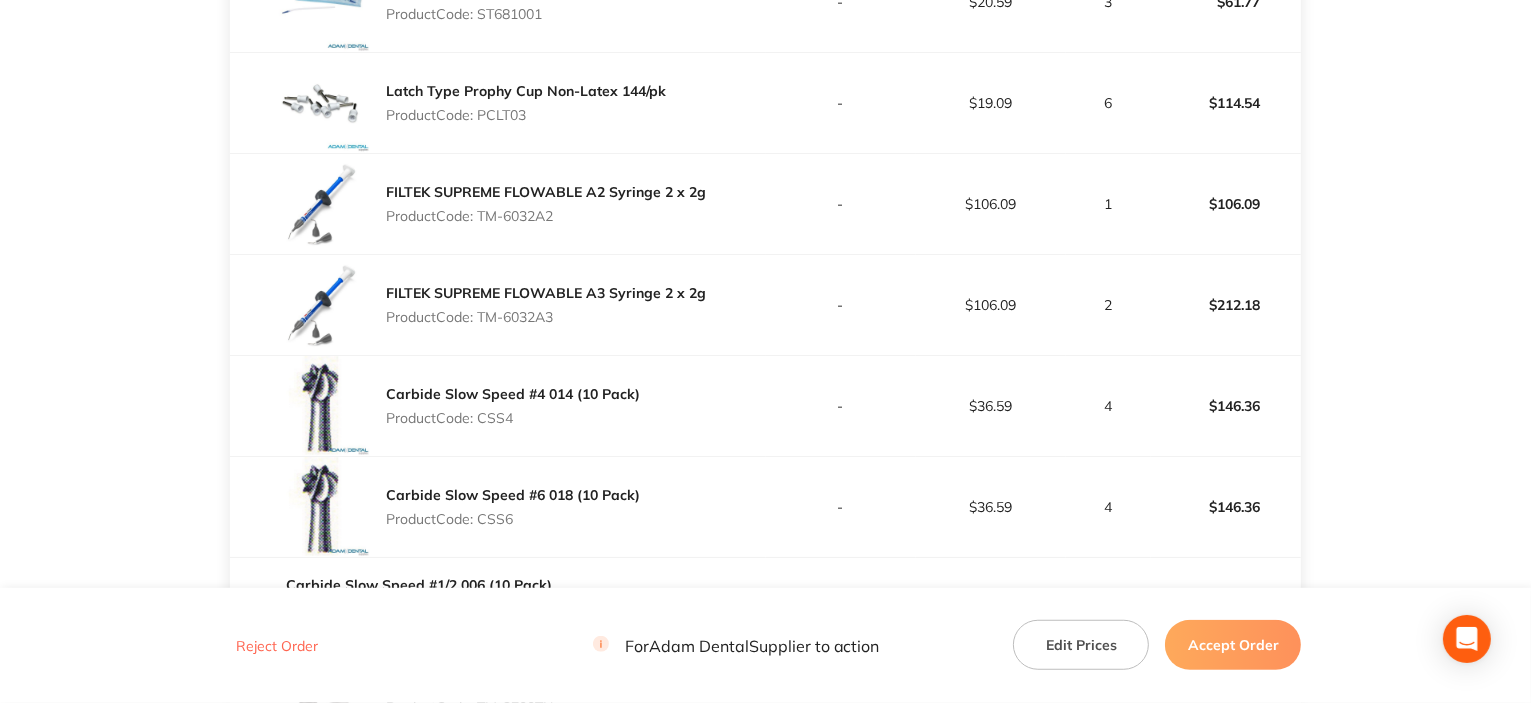 scroll, scrollTop: 1300, scrollLeft: 0, axis: vertical 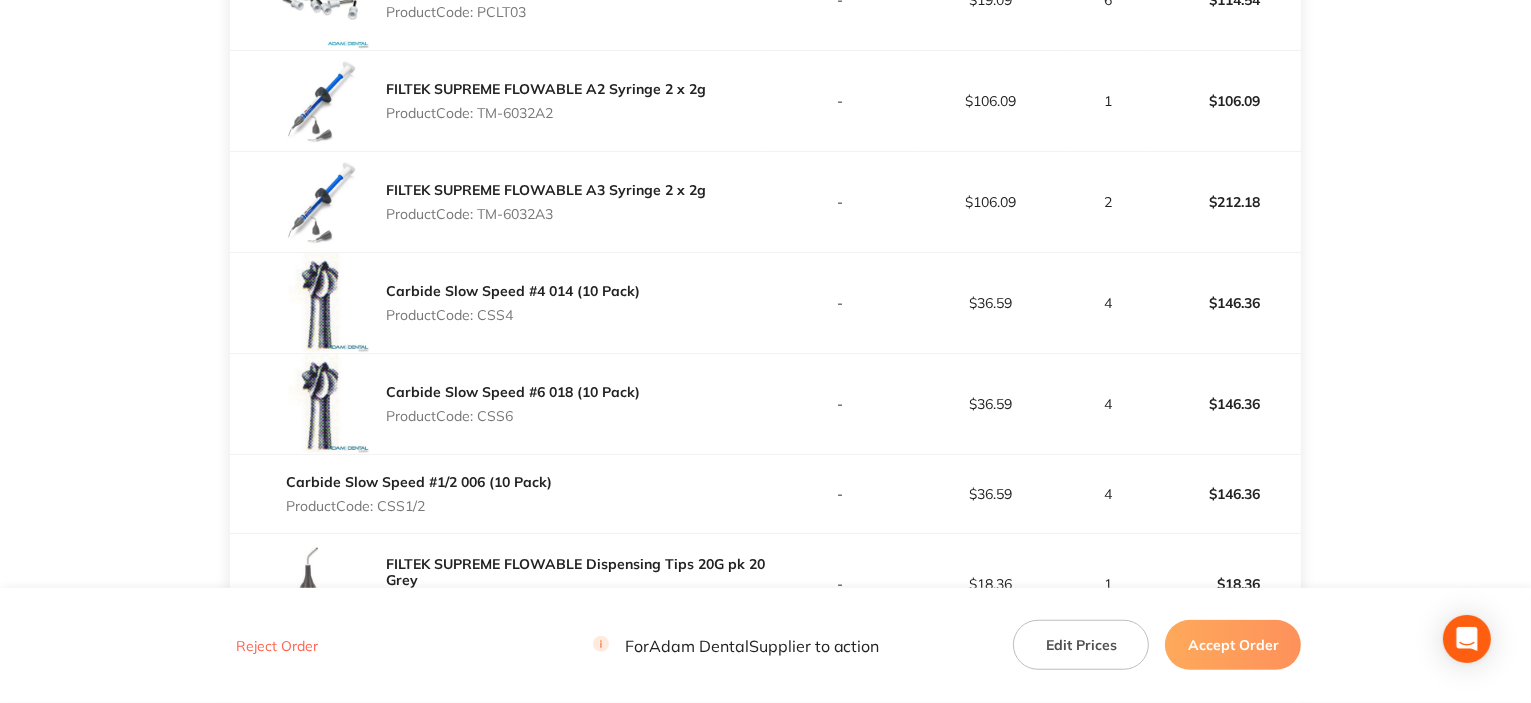 drag, startPoint x: 476, startPoint y: 195, endPoint x: 587, endPoint y: 183, distance: 111.64677 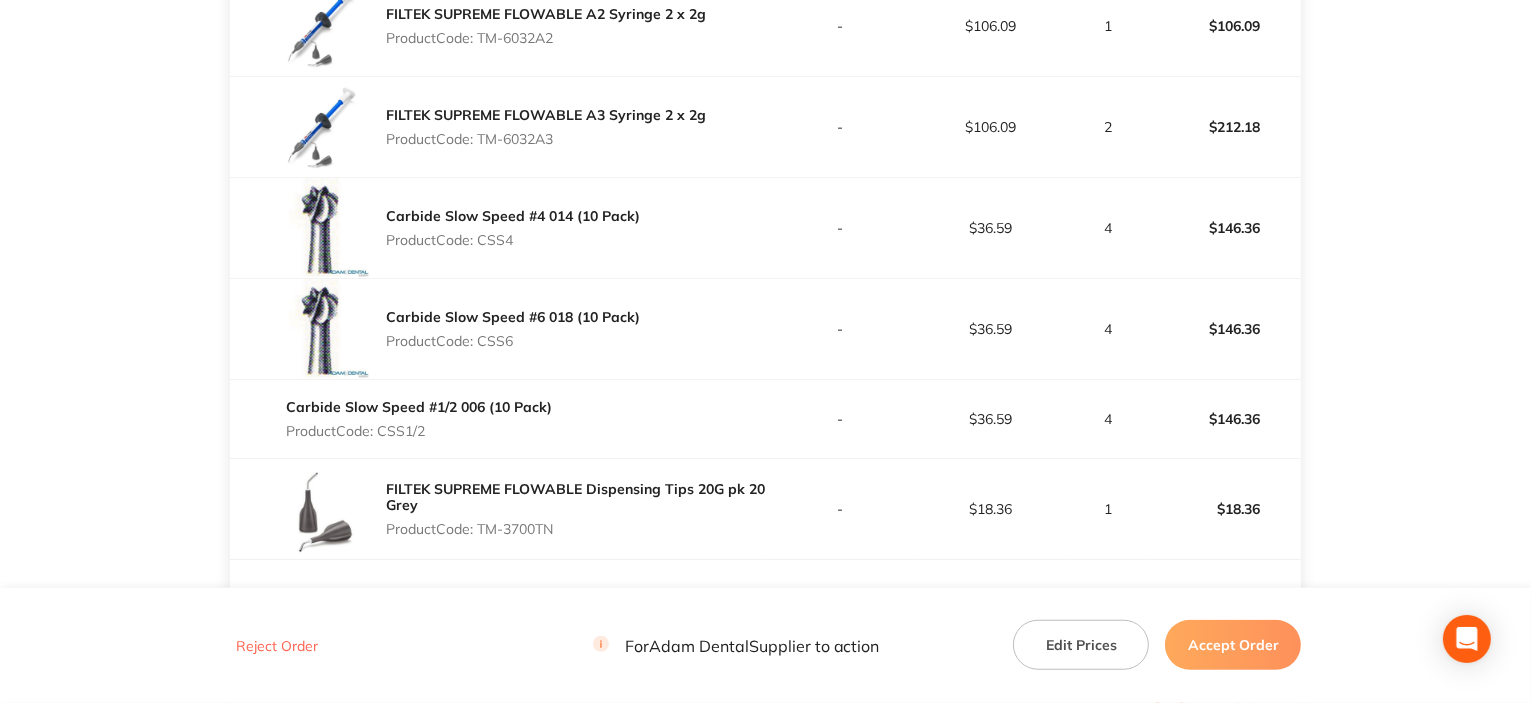 scroll, scrollTop: 1400, scrollLeft: 0, axis: vertical 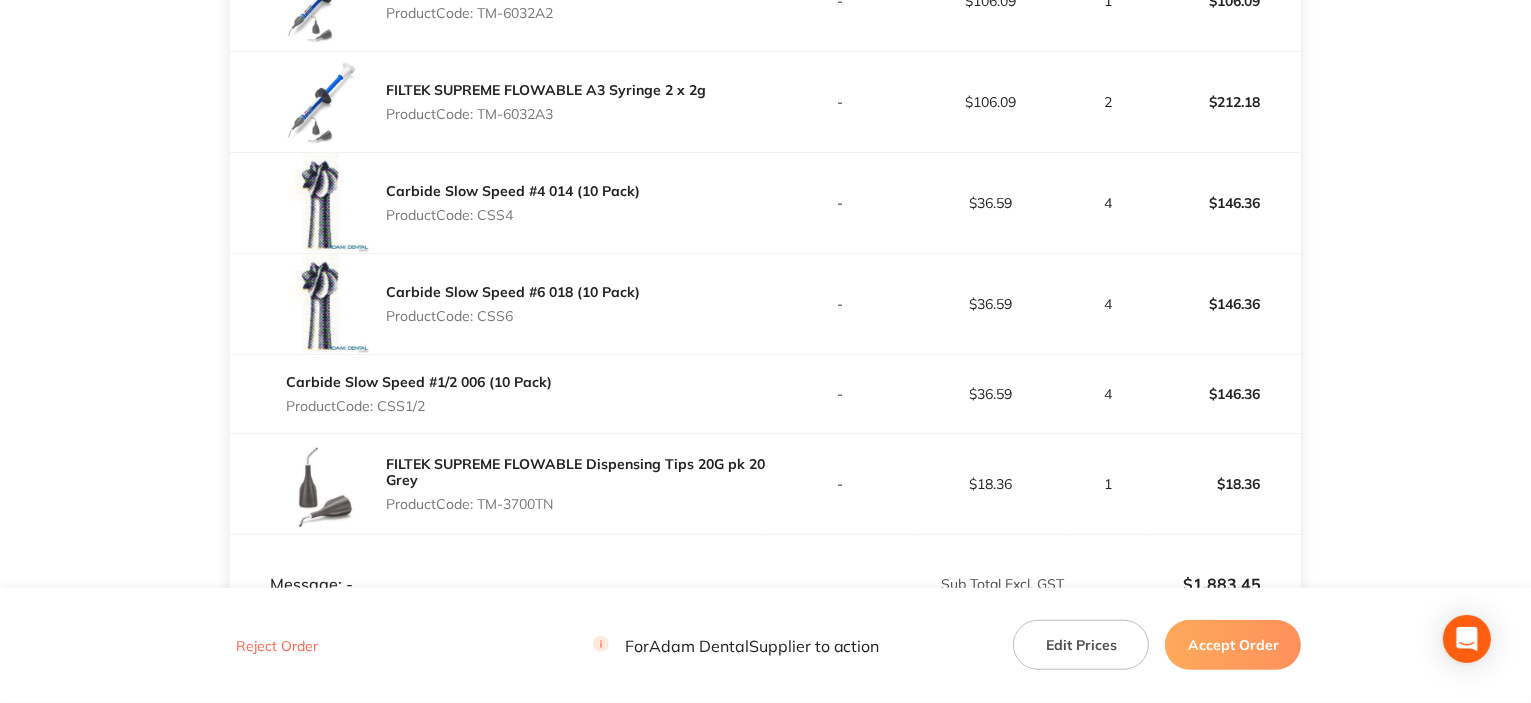 click on "Product   Code:  CSS4" at bounding box center (513, 215) 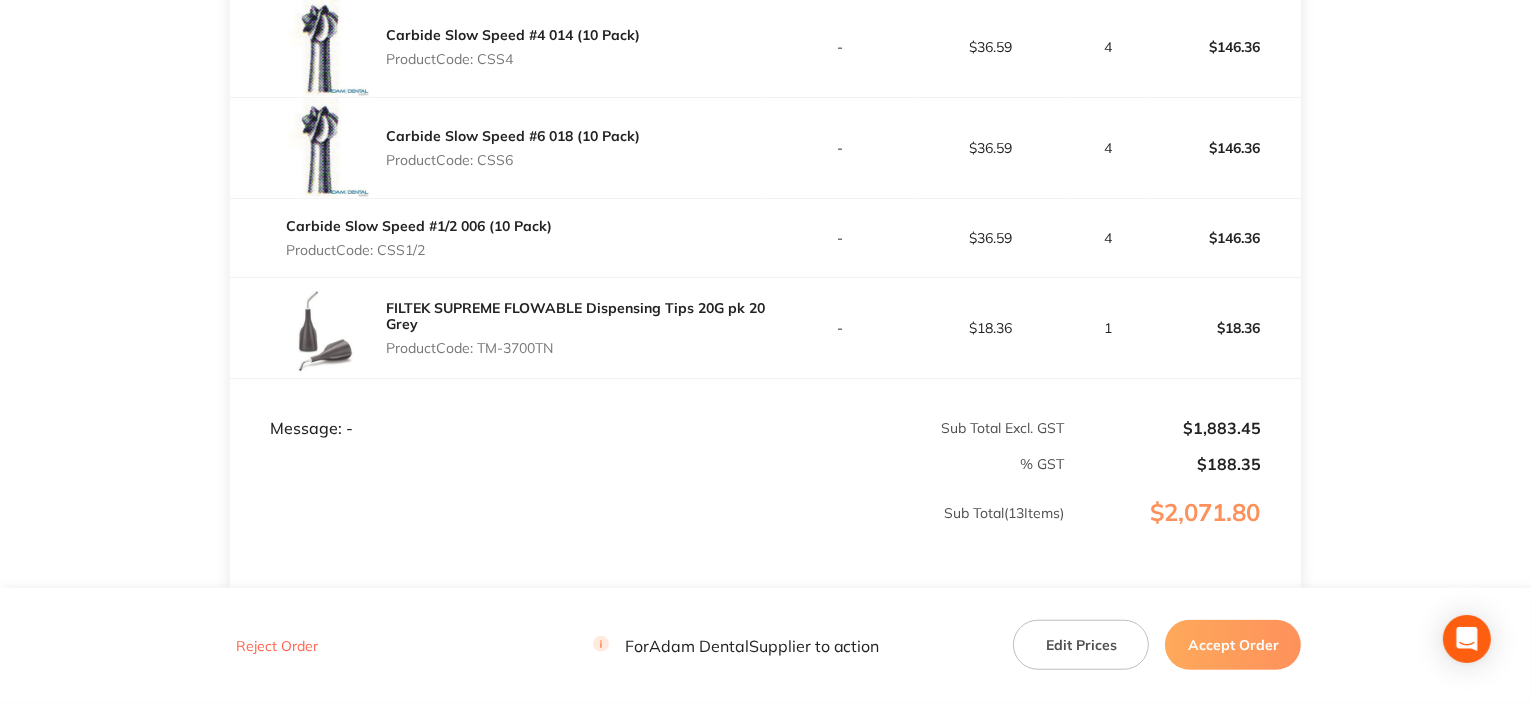 scroll, scrollTop: 1600, scrollLeft: 0, axis: vertical 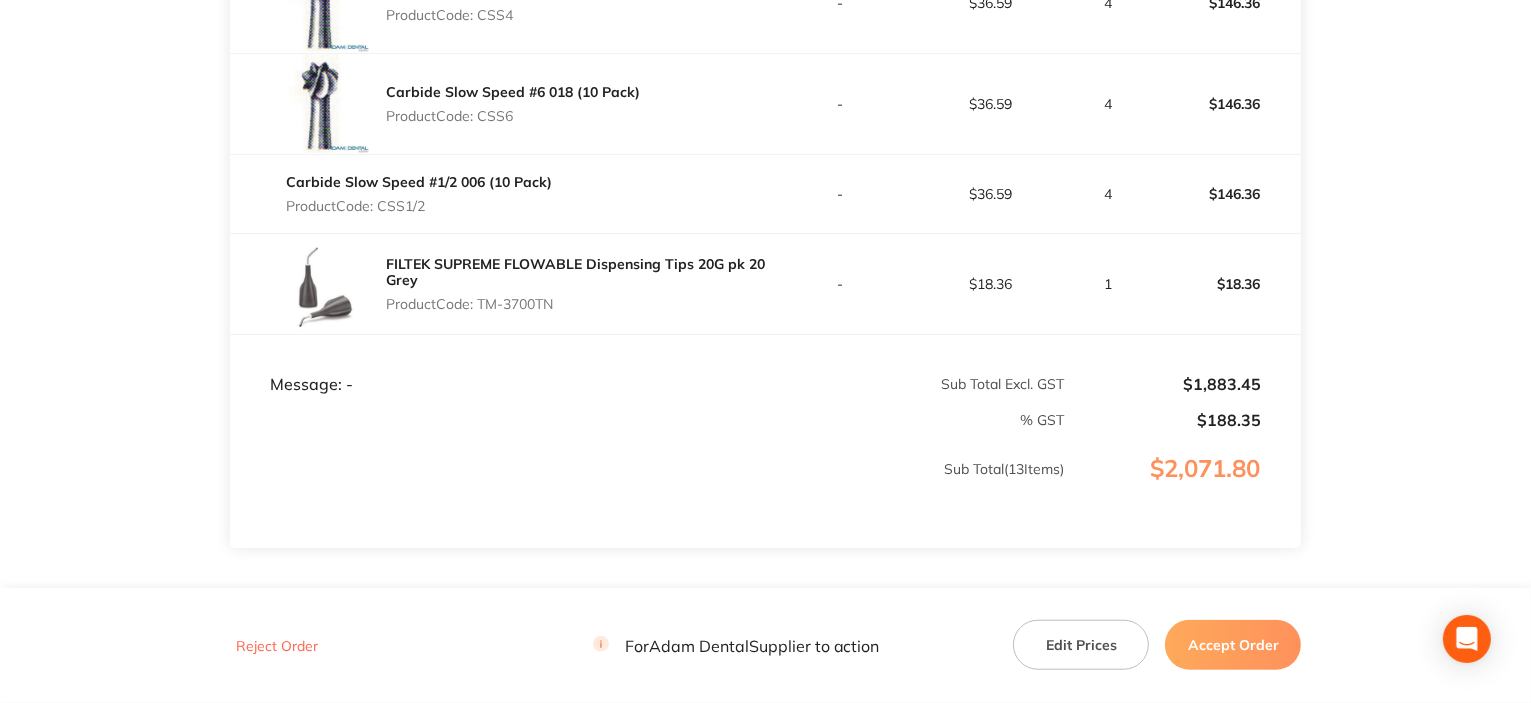 drag, startPoint x: 478, startPoint y: 285, endPoint x: 602, endPoint y: 294, distance: 124.32619 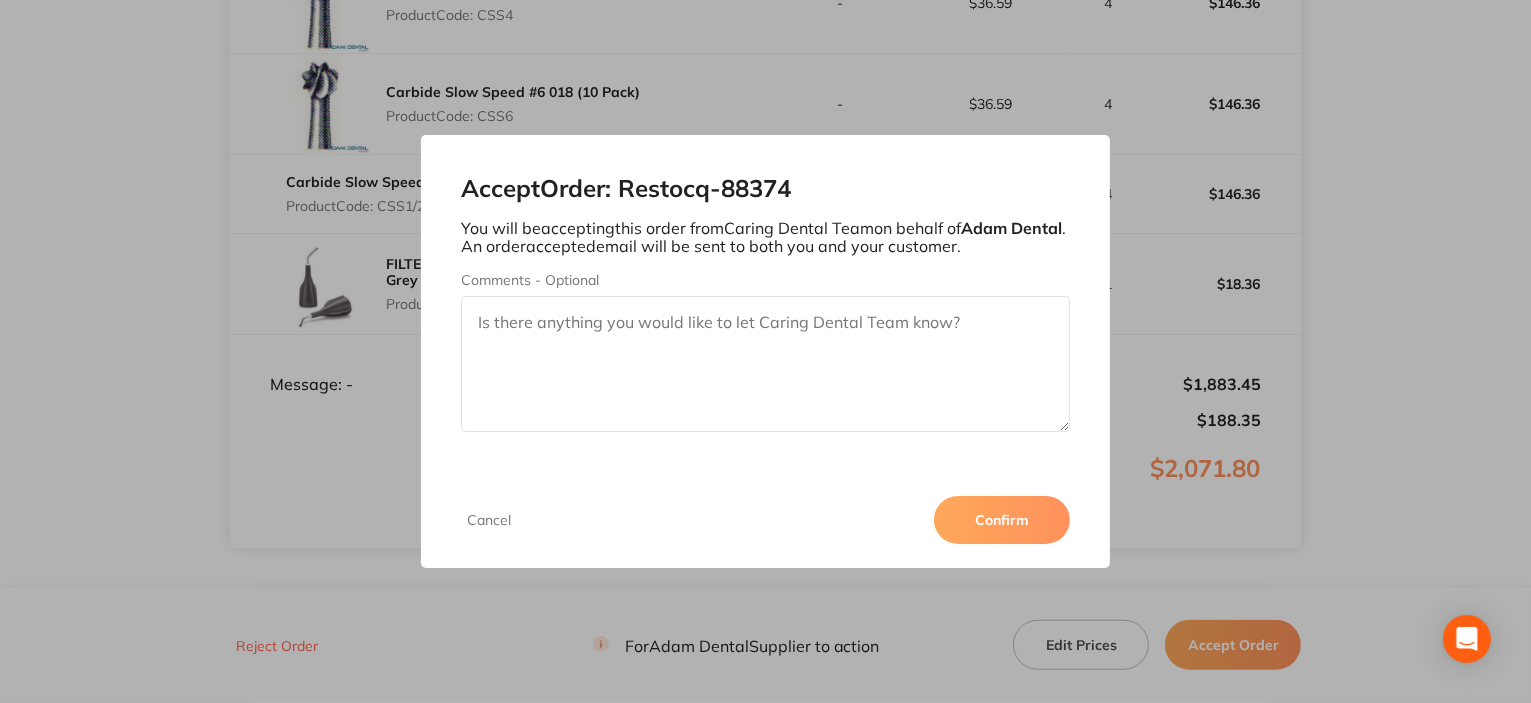 click on "Confirm" at bounding box center (1002, 520) 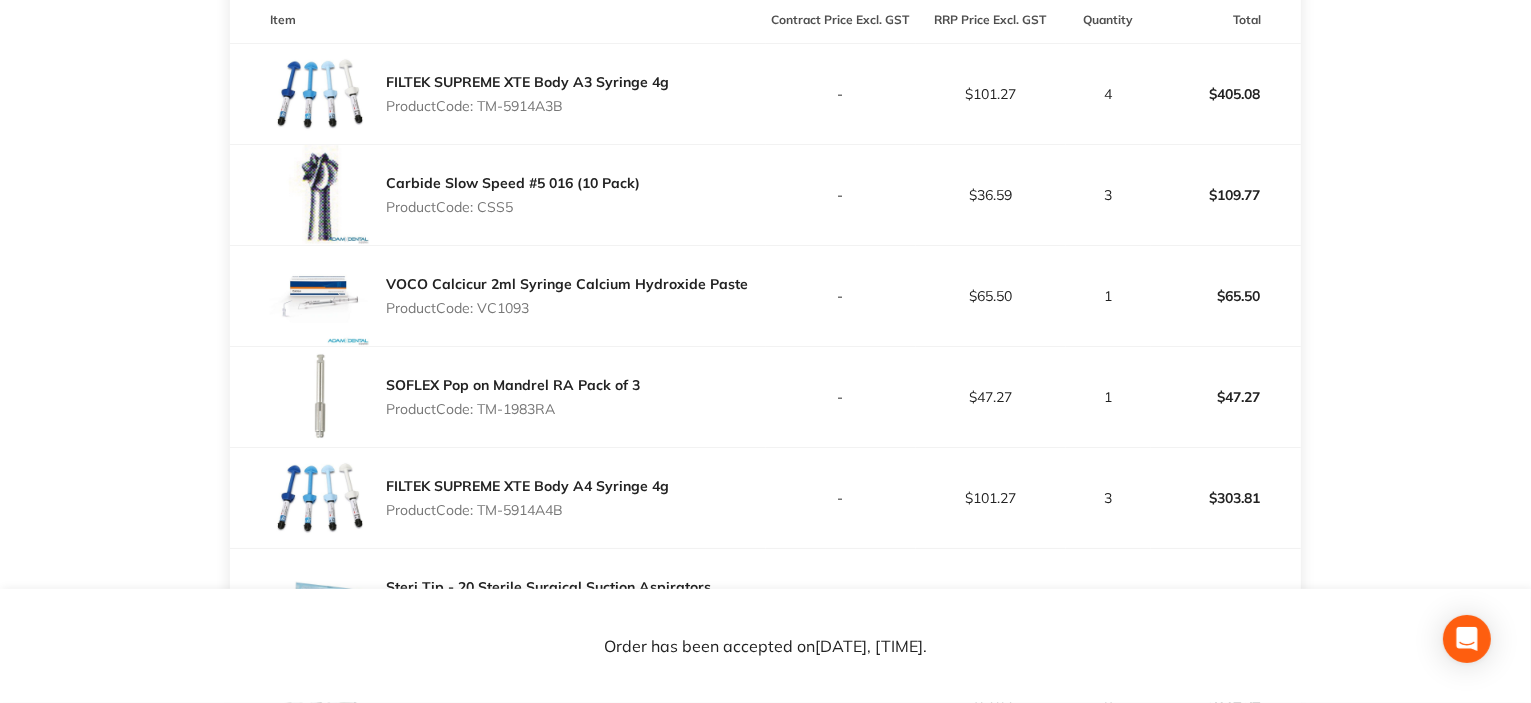 scroll, scrollTop: 0, scrollLeft: 0, axis: both 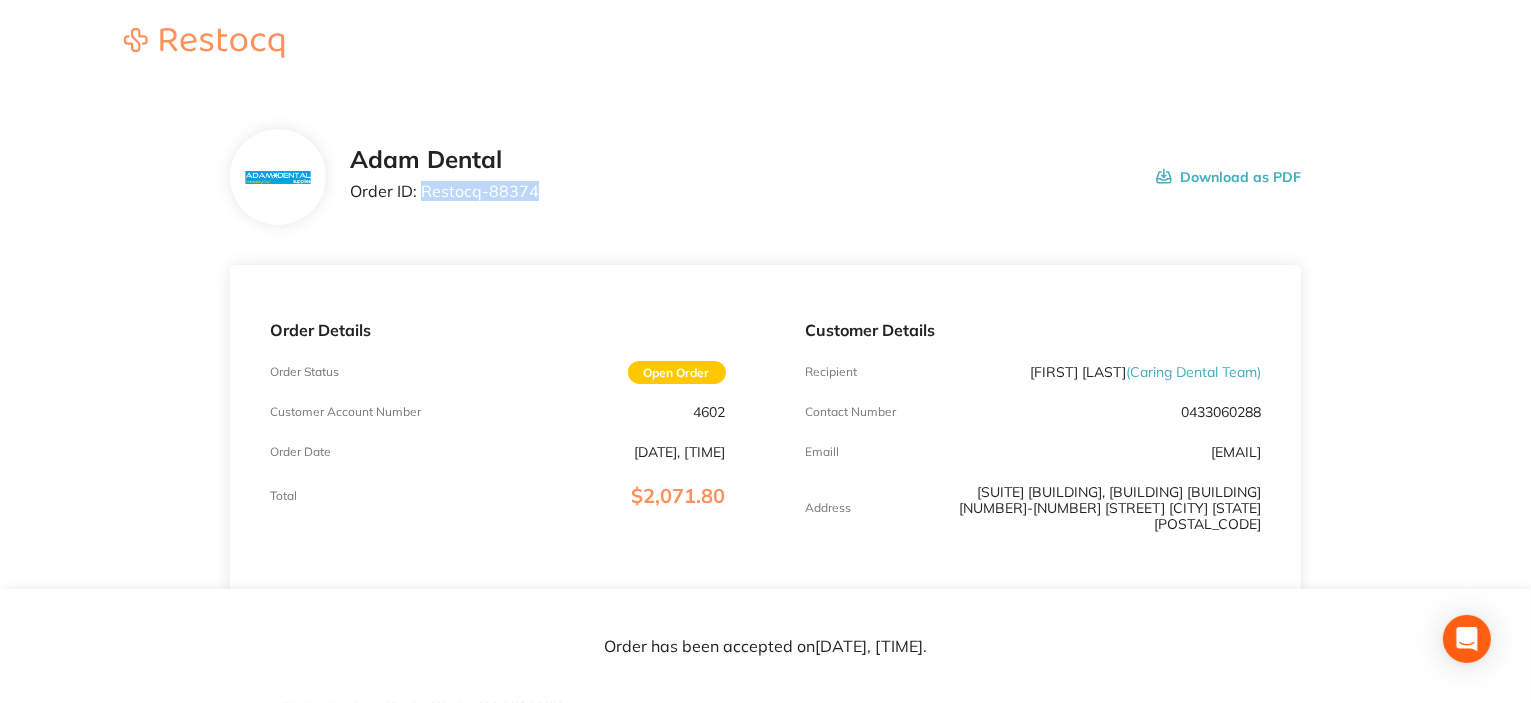 drag, startPoint x: 421, startPoint y: 196, endPoint x: 680, endPoint y: 198, distance: 259.00772 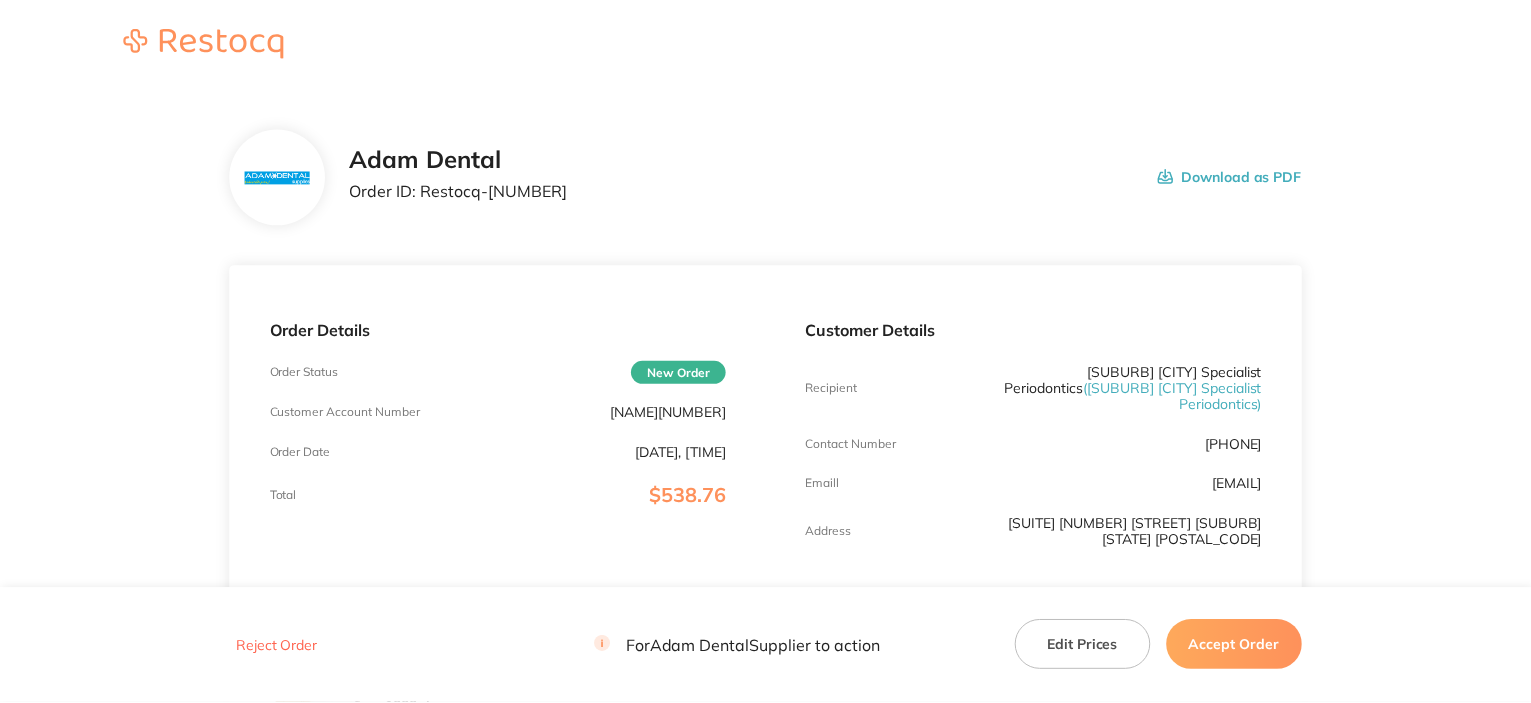 scroll, scrollTop: 0, scrollLeft: 0, axis: both 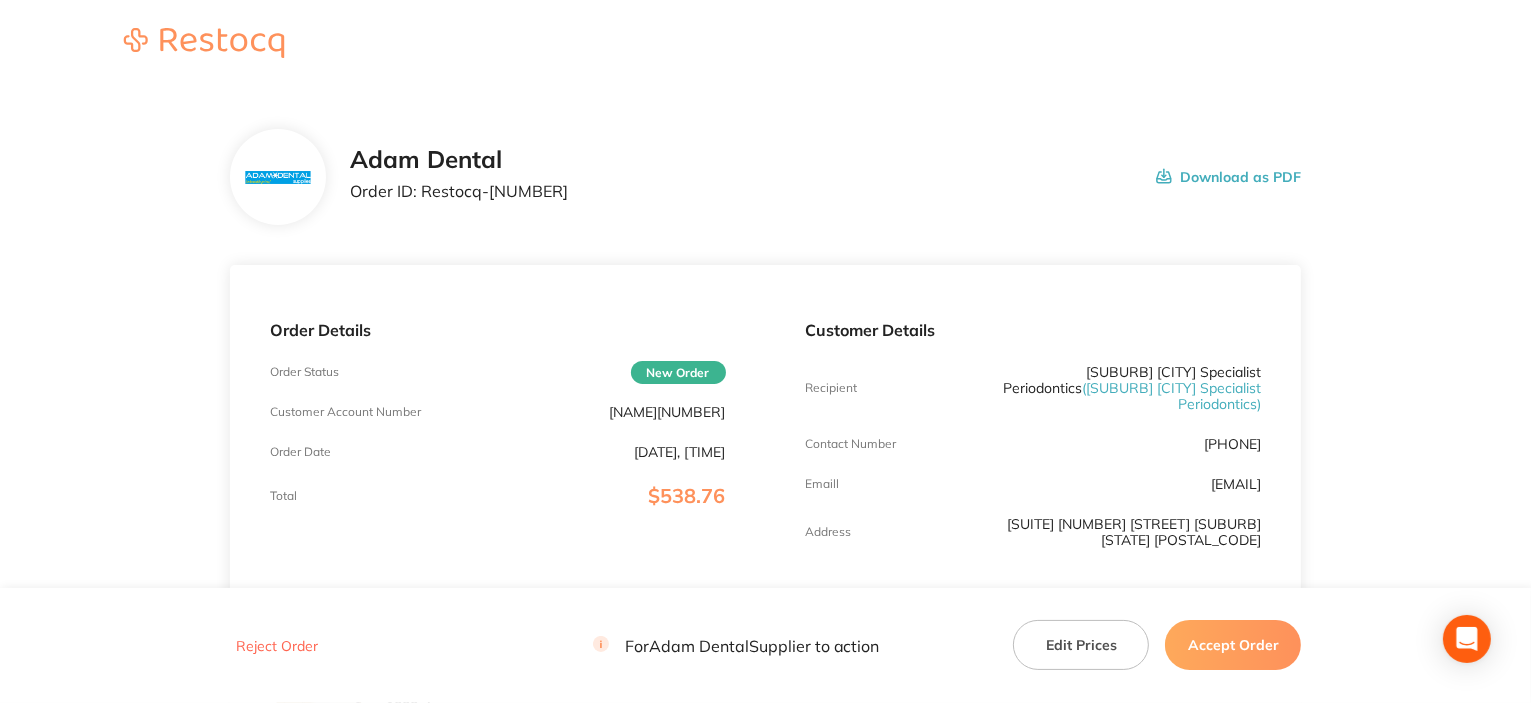 click on "[NAME][NUMBER]" at bounding box center [668, 412] 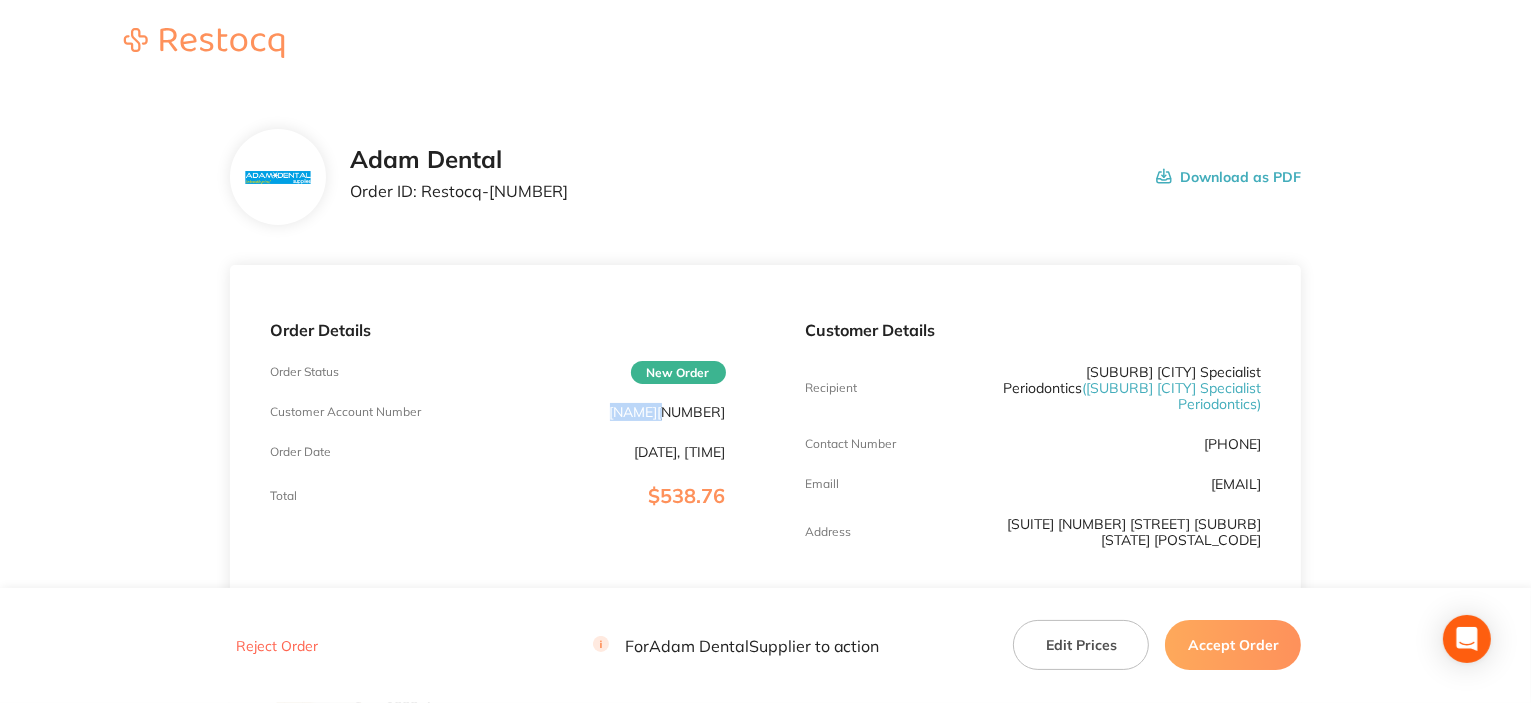 click on "[NAME][NUMBER]" at bounding box center [668, 412] 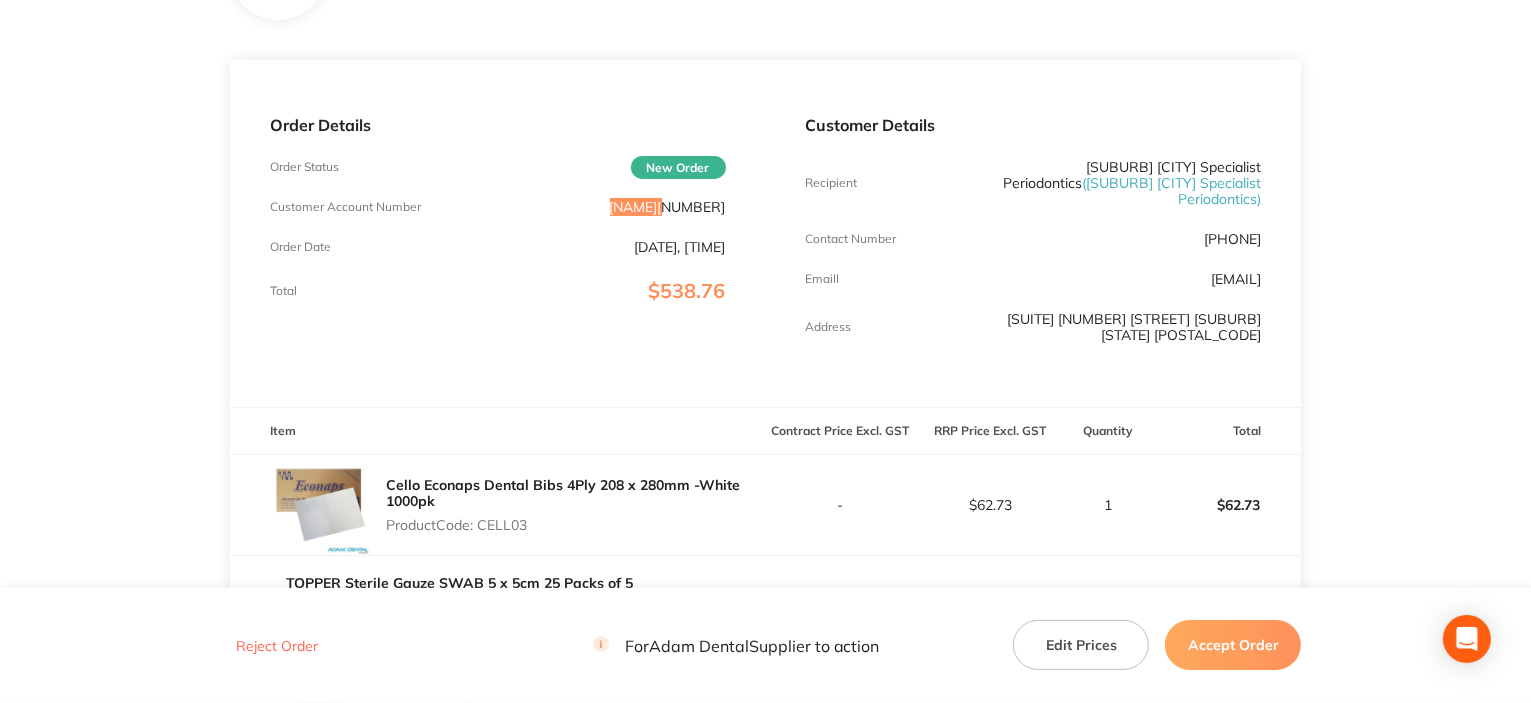 scroll, scrollTop: 300, scrollLeft: 0, axis: vertical 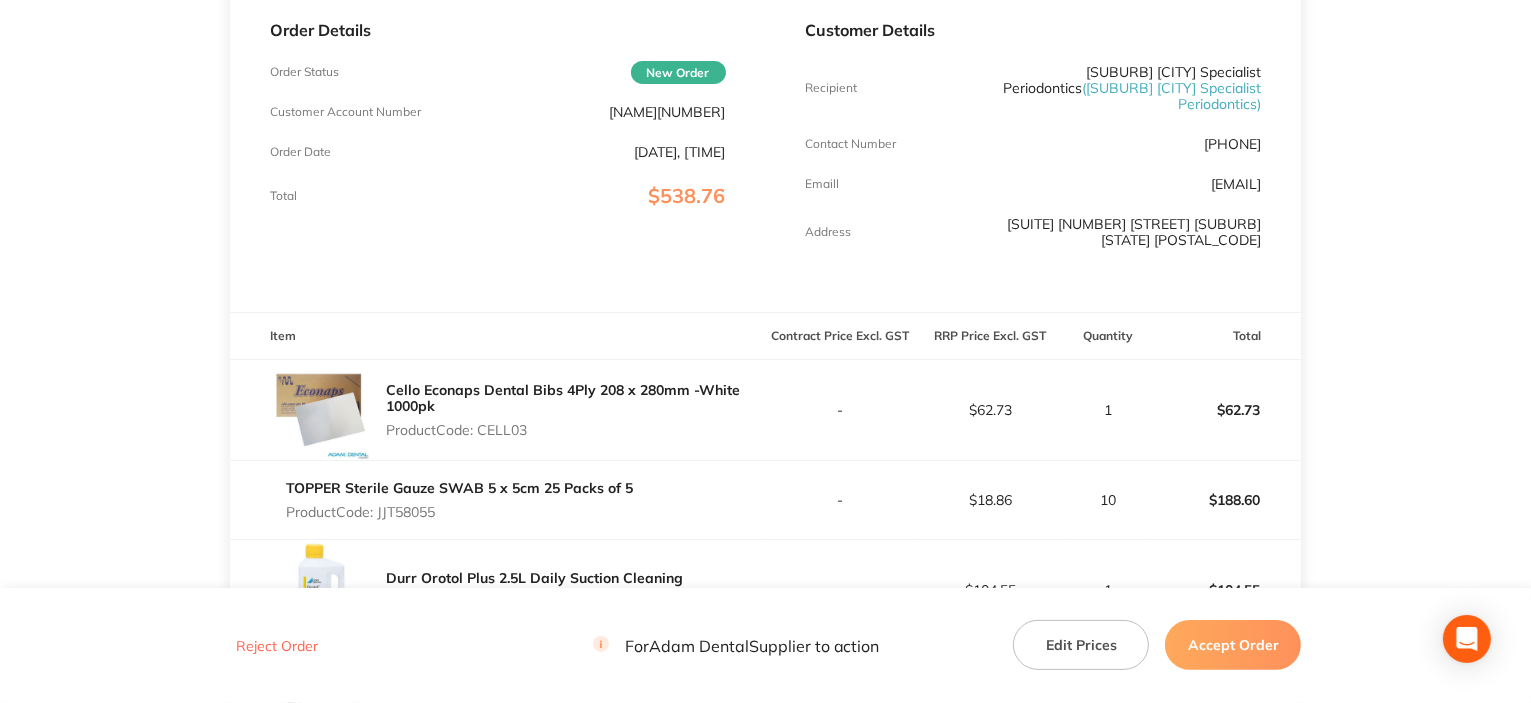 click on "Product   Code:  CELL03" at bounding box center (576, 430) 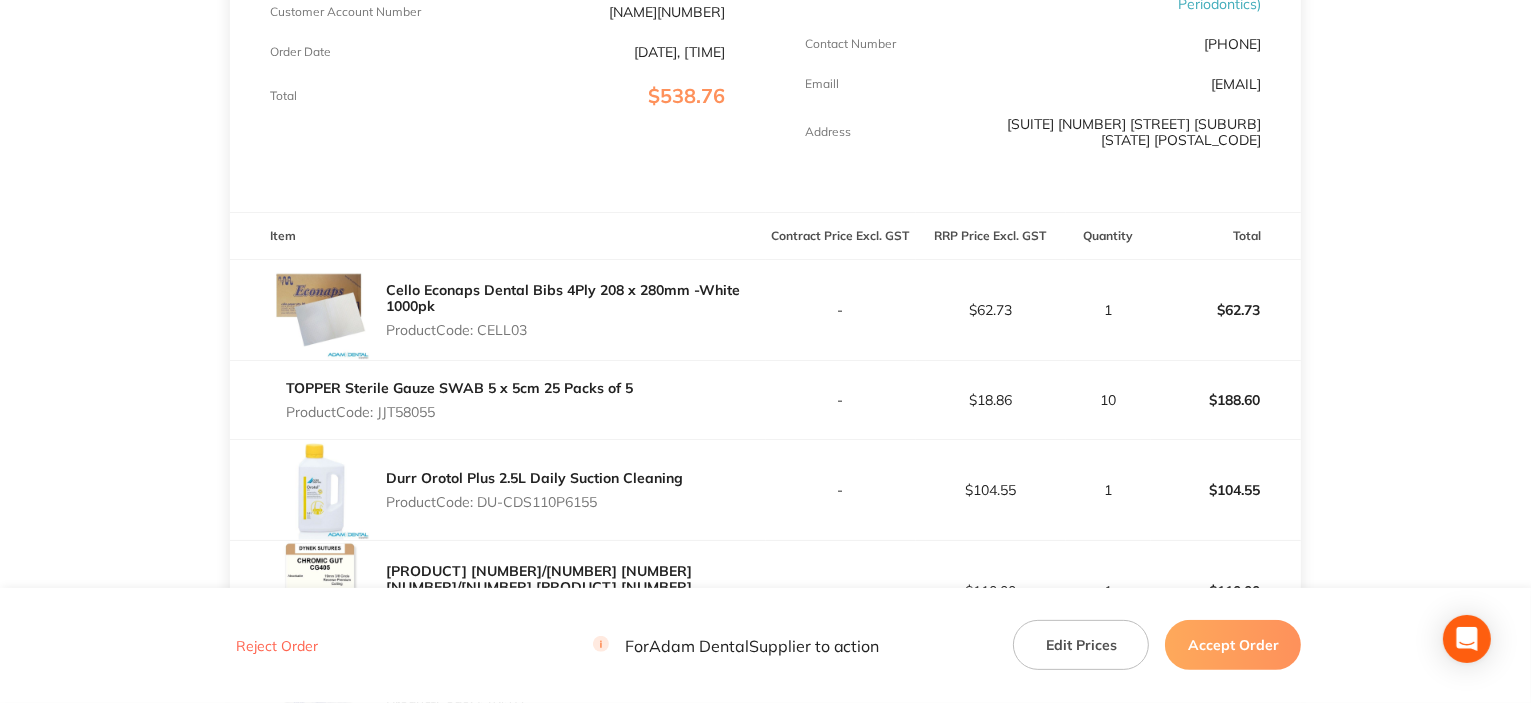 scroll, scrollTop: 500, scrollLeft: 0, axis: vertical 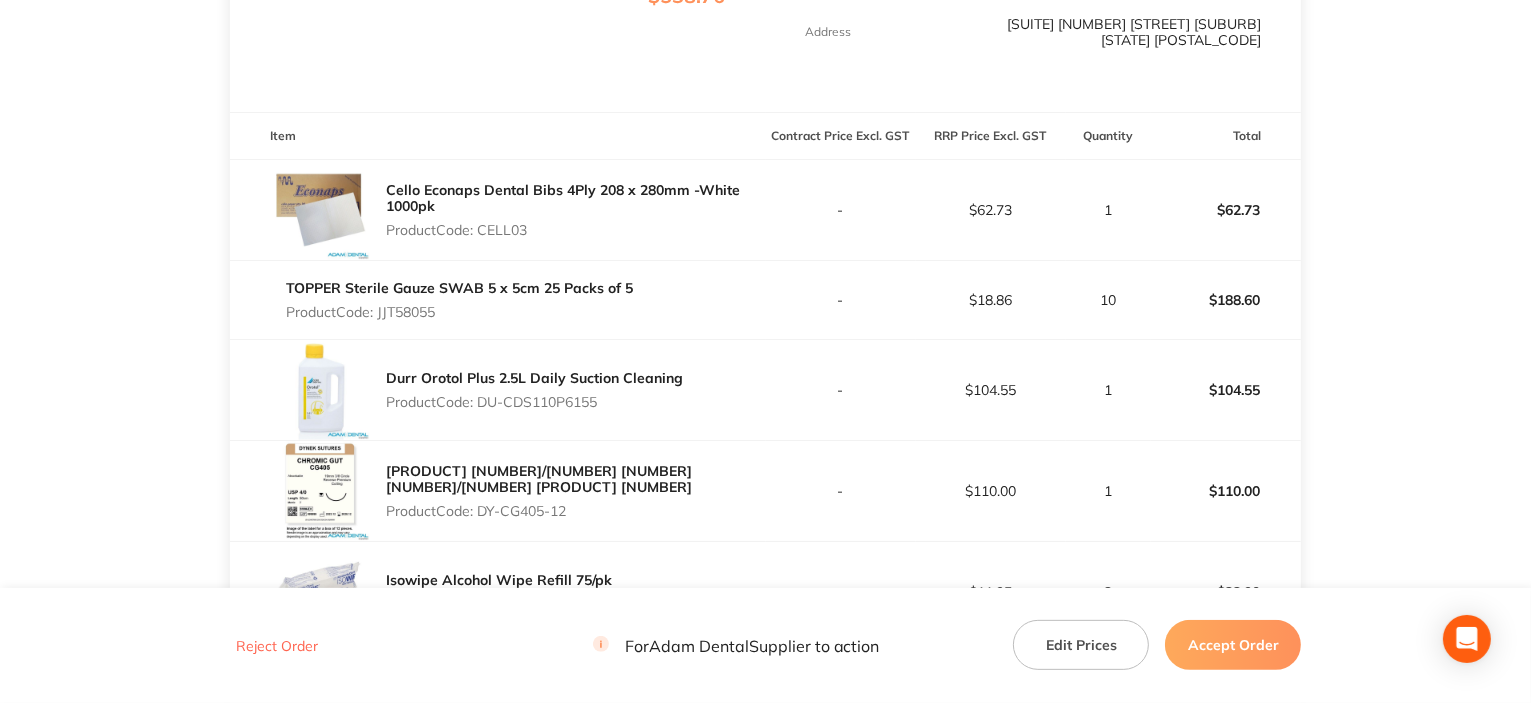 click on "Product   Code:  JJT58055" at bounding box center [459, 312] 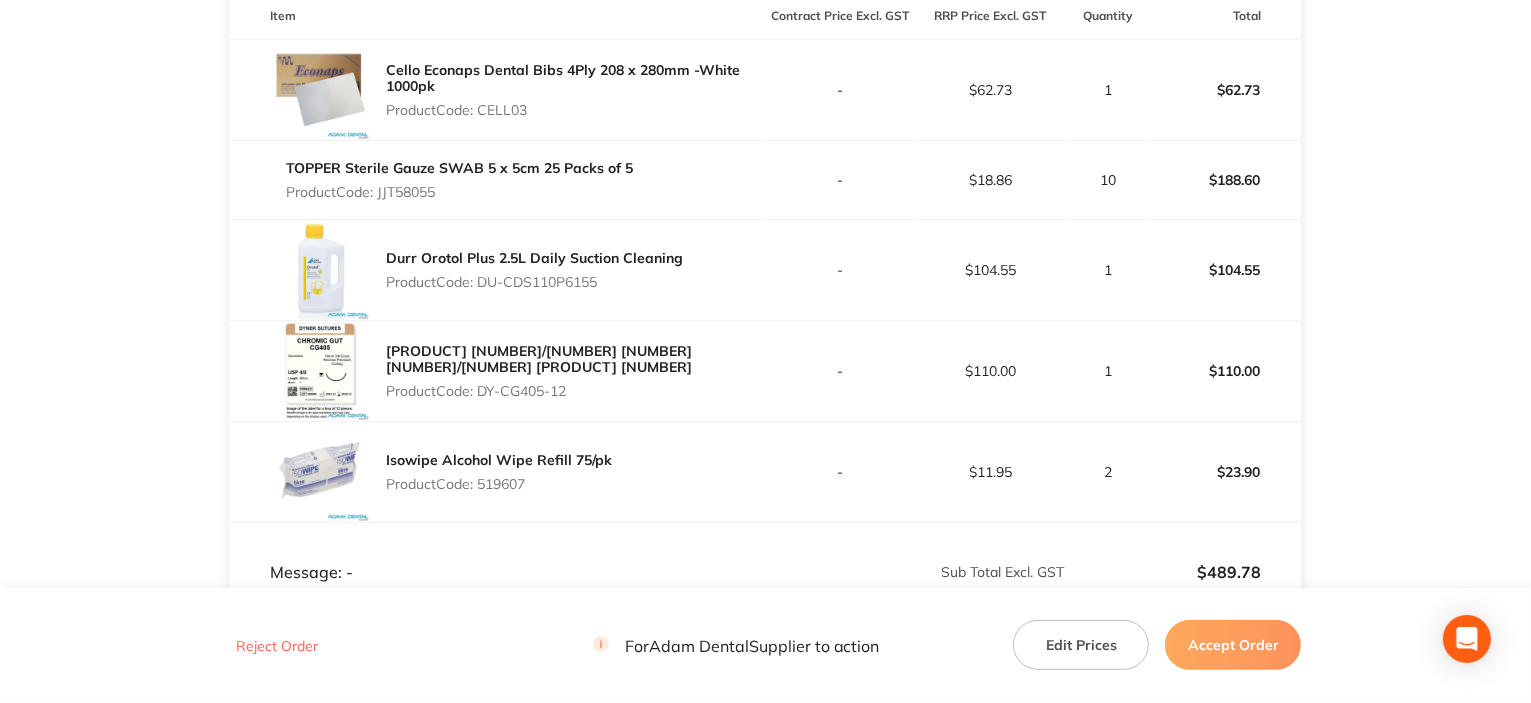 scroll, scrollTop: 700, scrollLeft: 0, axis: vertical 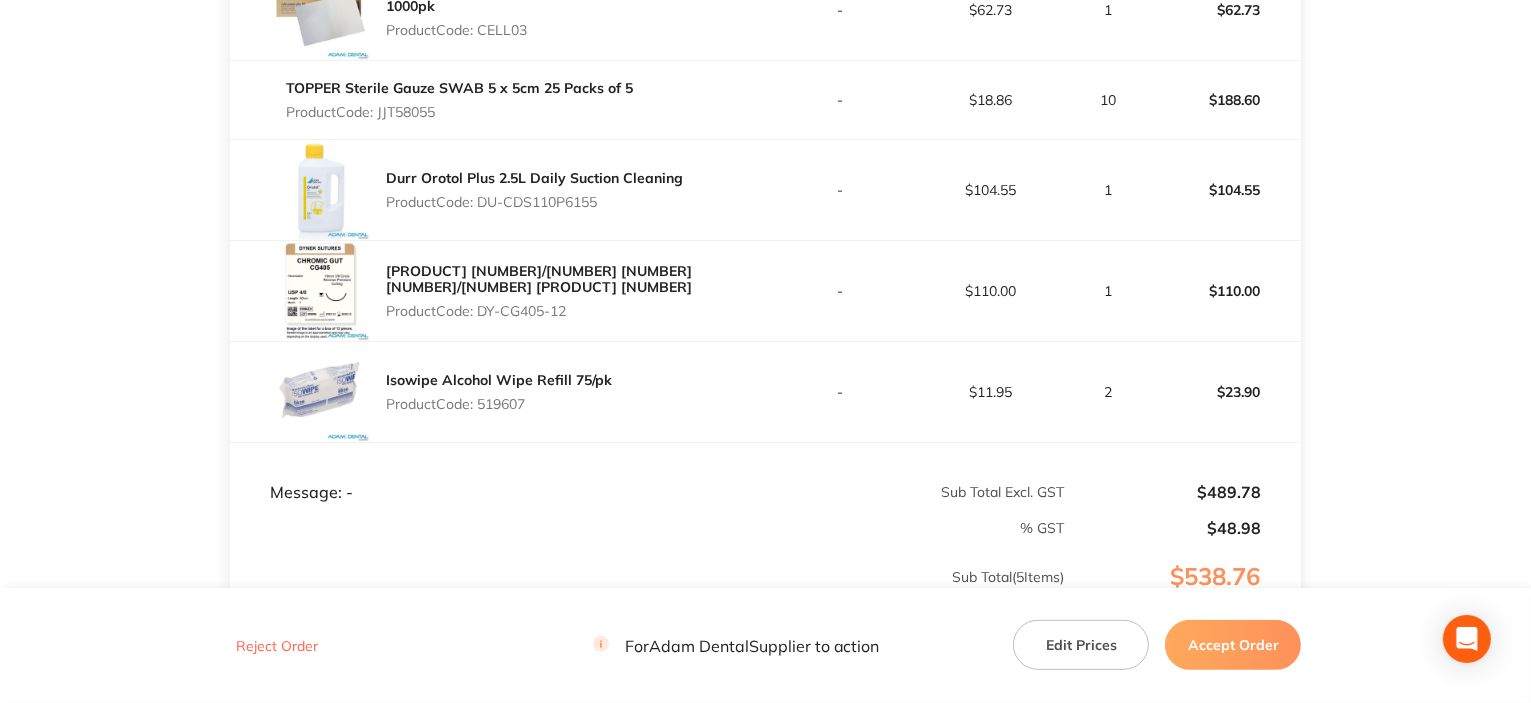 drag, startPoint x: 481, startPoint y: 281, endPoint x: 621, endPoint y: 282, distance: 140.00357 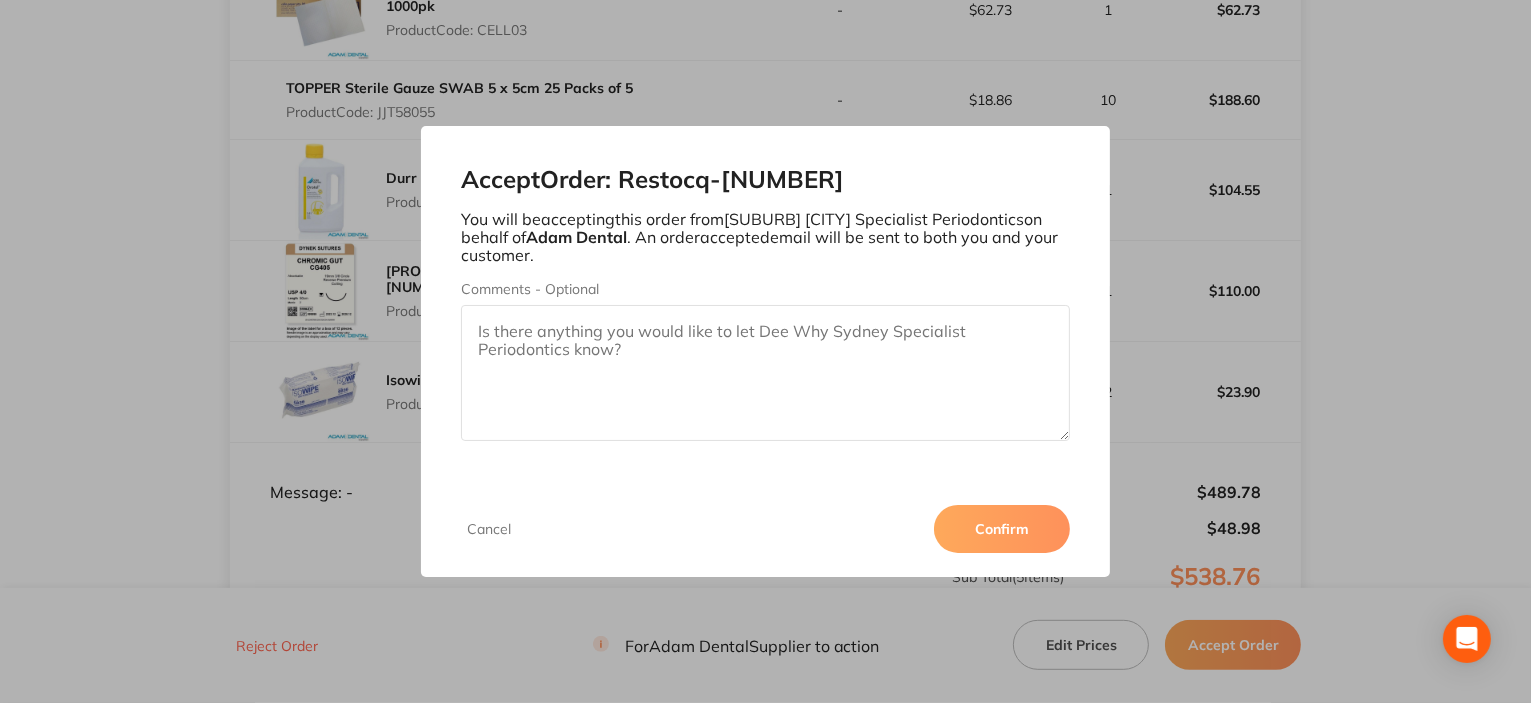 click on "Confirm" at bounding box center [1002, 529] 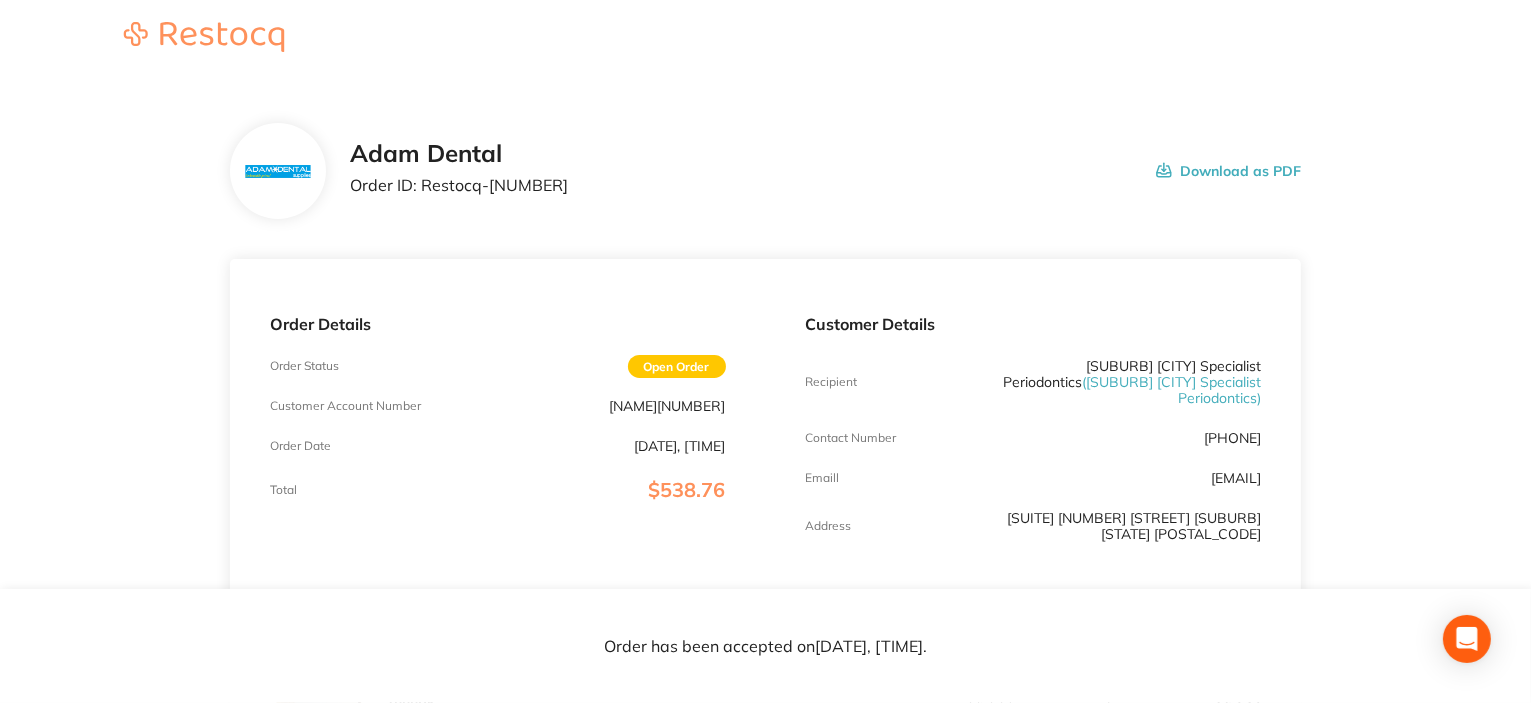 scroll, scrollTop: 0, scrollLeft: 0, axis: both 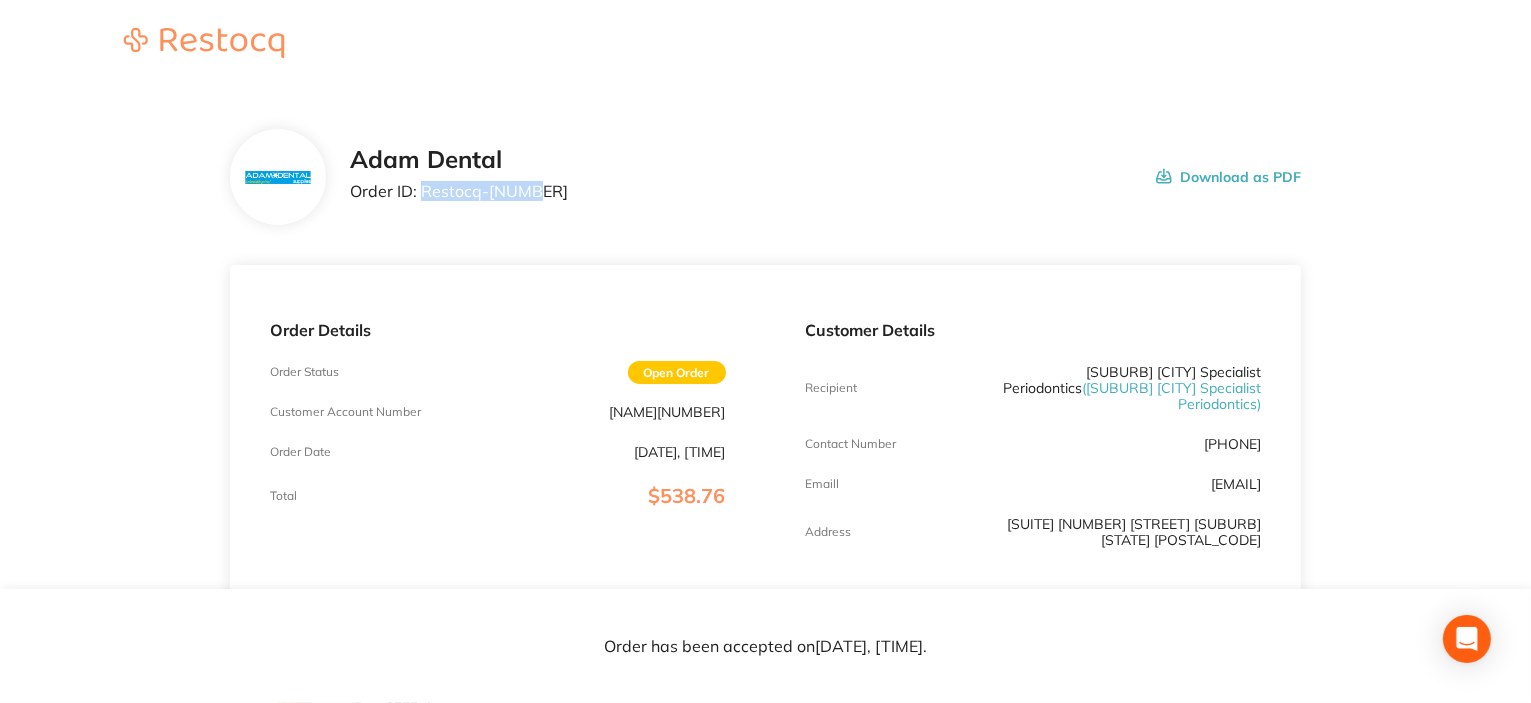 drag, startPoint x: 430, startPoint y: 189, endPoint x: 415, endPoint y: 213, distance: 28.301943 